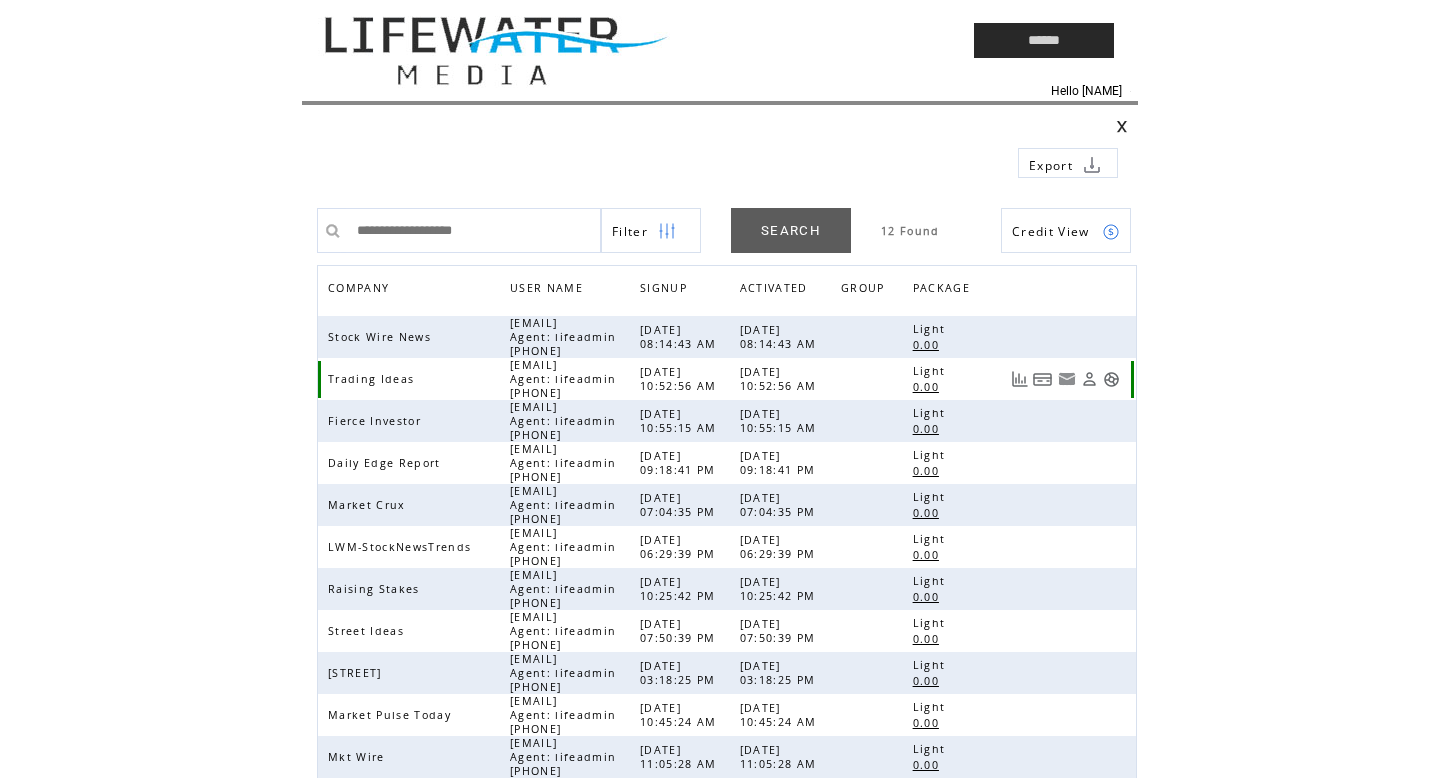 scroll, scrollTop: 172, scrollLeft: 0, axis: vertical 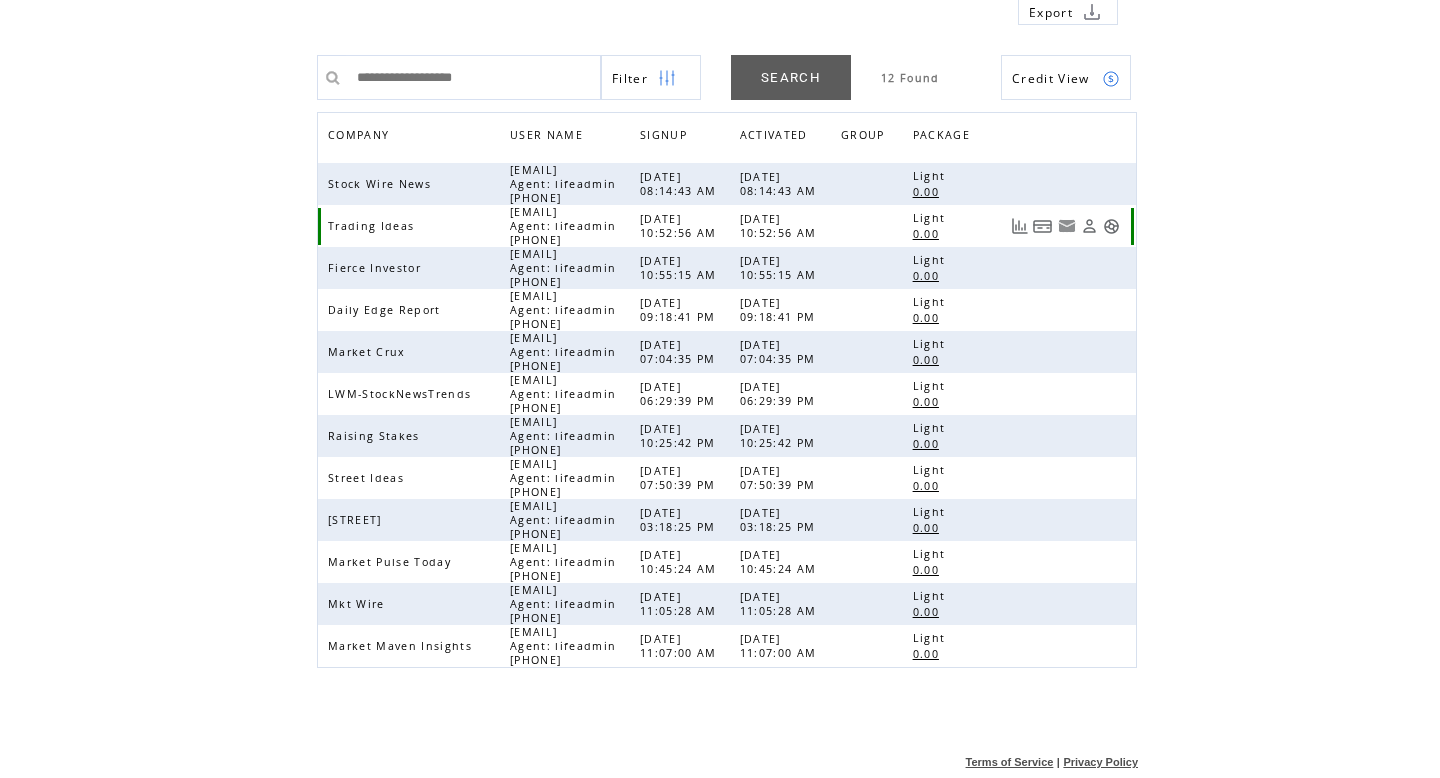click at bounding box center [1111, 226] 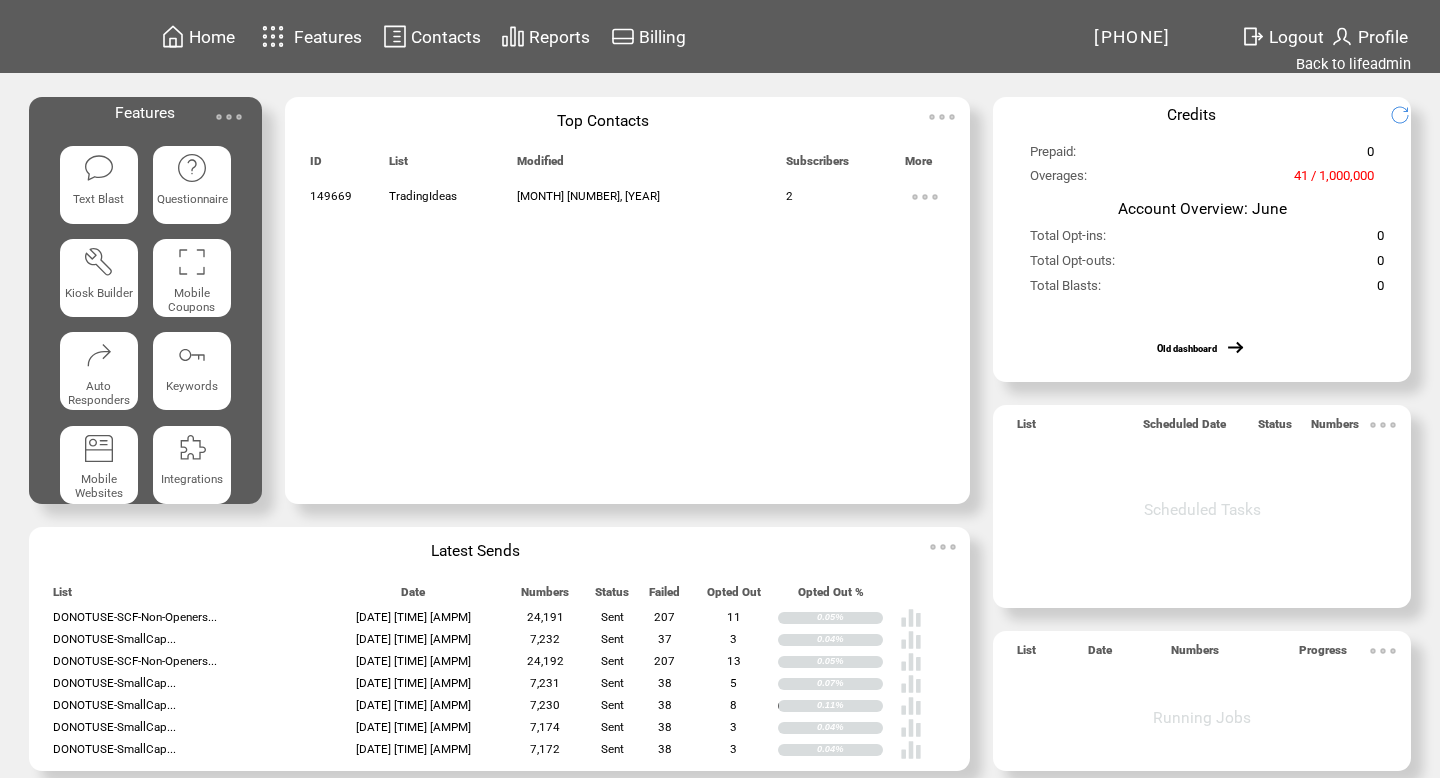 scroll, scrollTop: 0, scrollLeft: 0, axis: both 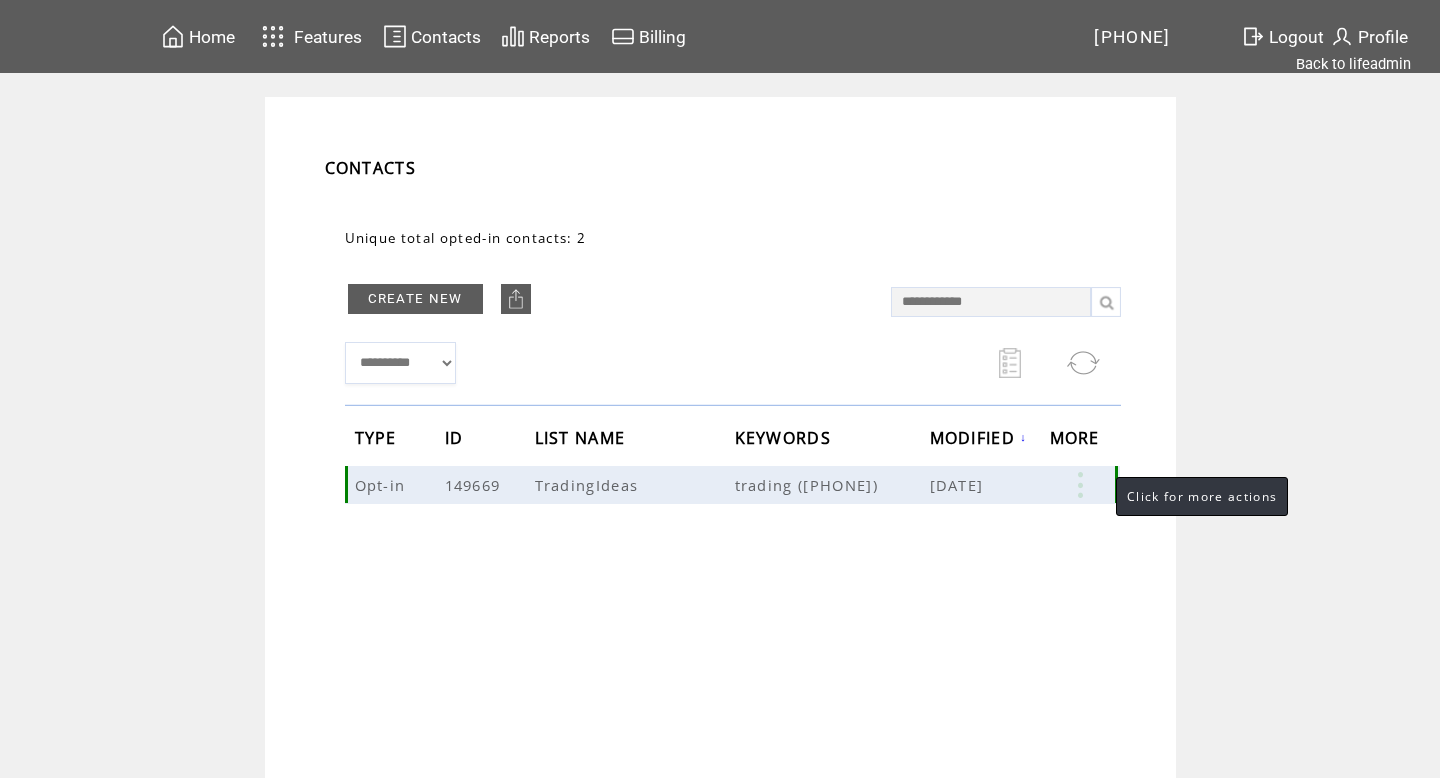 click at bounding box center (1080, 485) 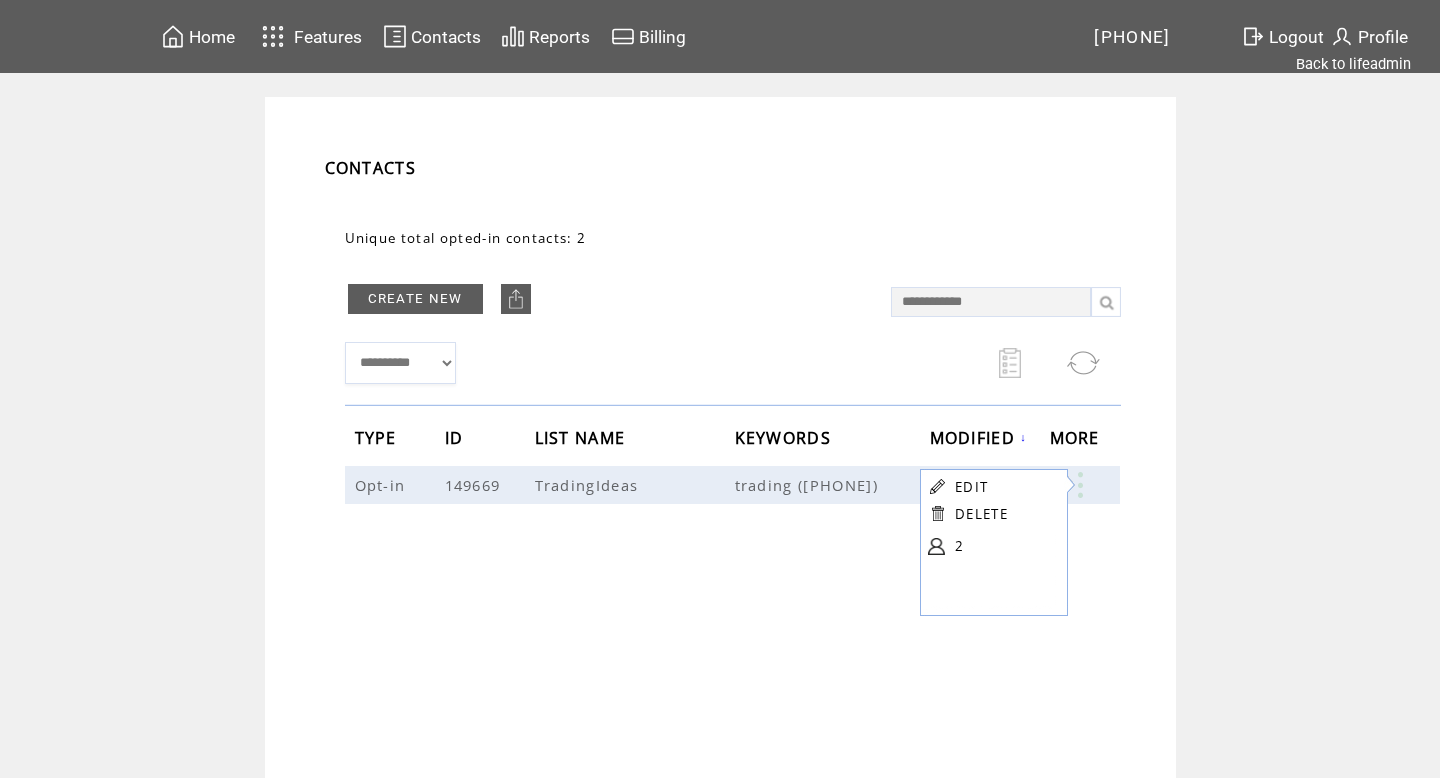 click on "EDIT" at bounding box center [971, 487] 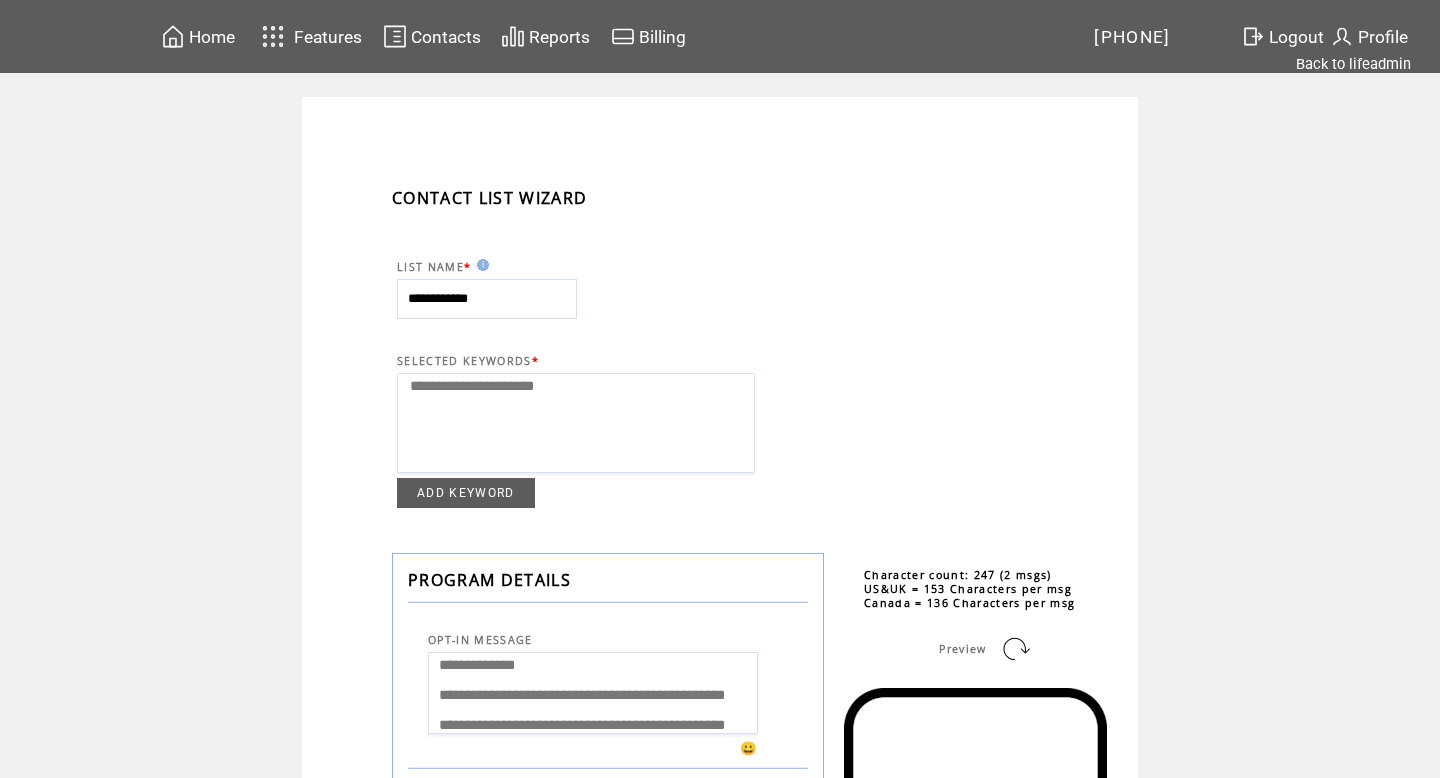 select 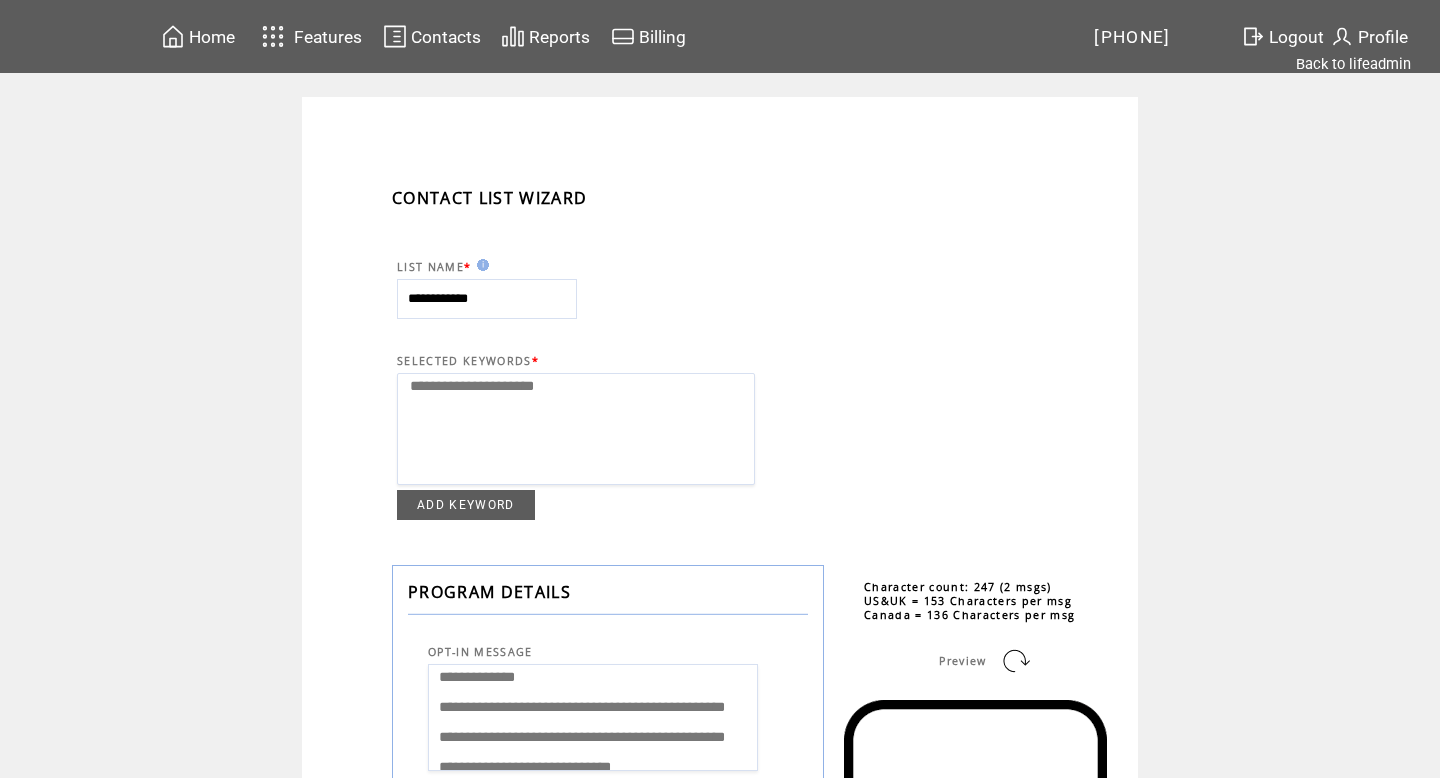 scroll, scrollTop: 1126, scrollLeft: 0, axis: vertical 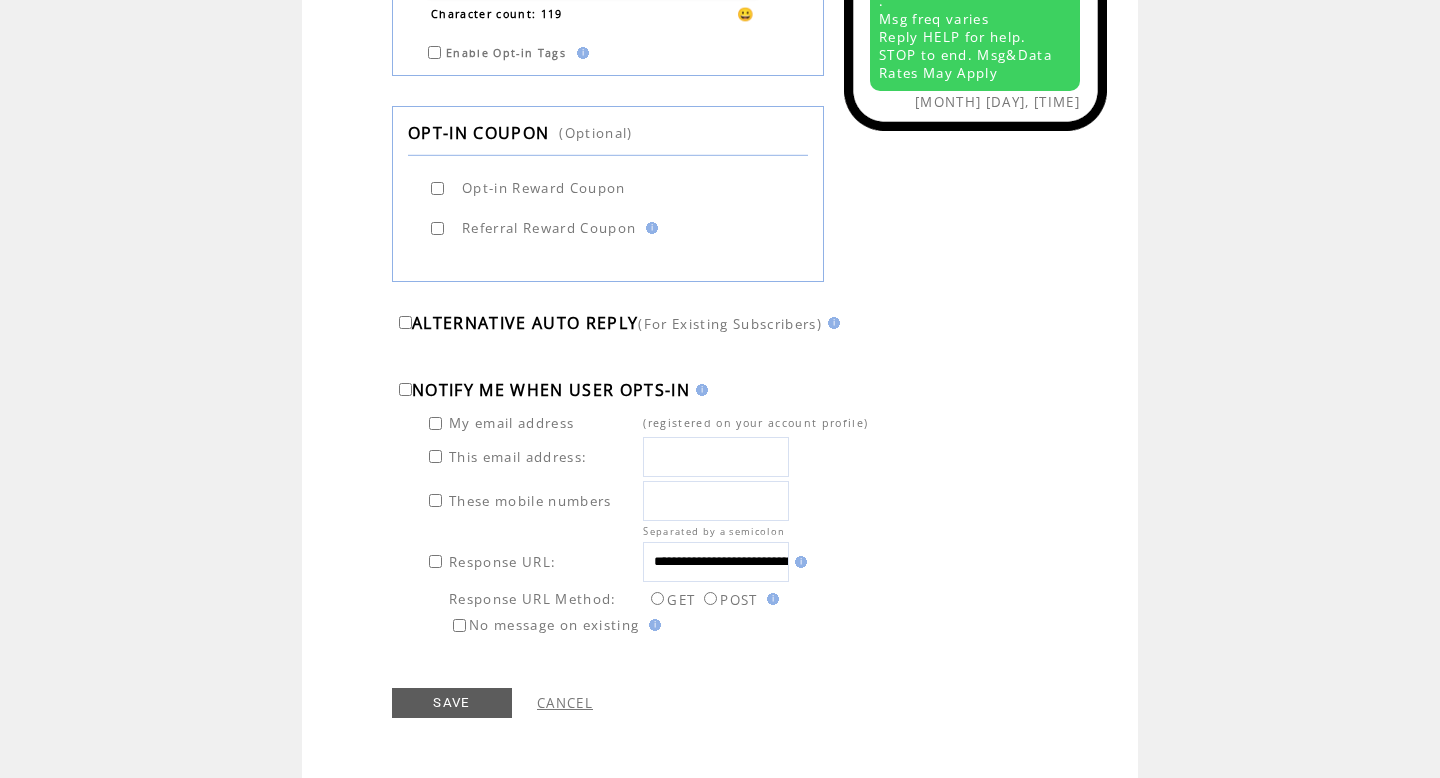 drag, startPoint x: 712, startPoint y: 557, endPoint x: 658, endPoint y: 567, distance: 54.91812 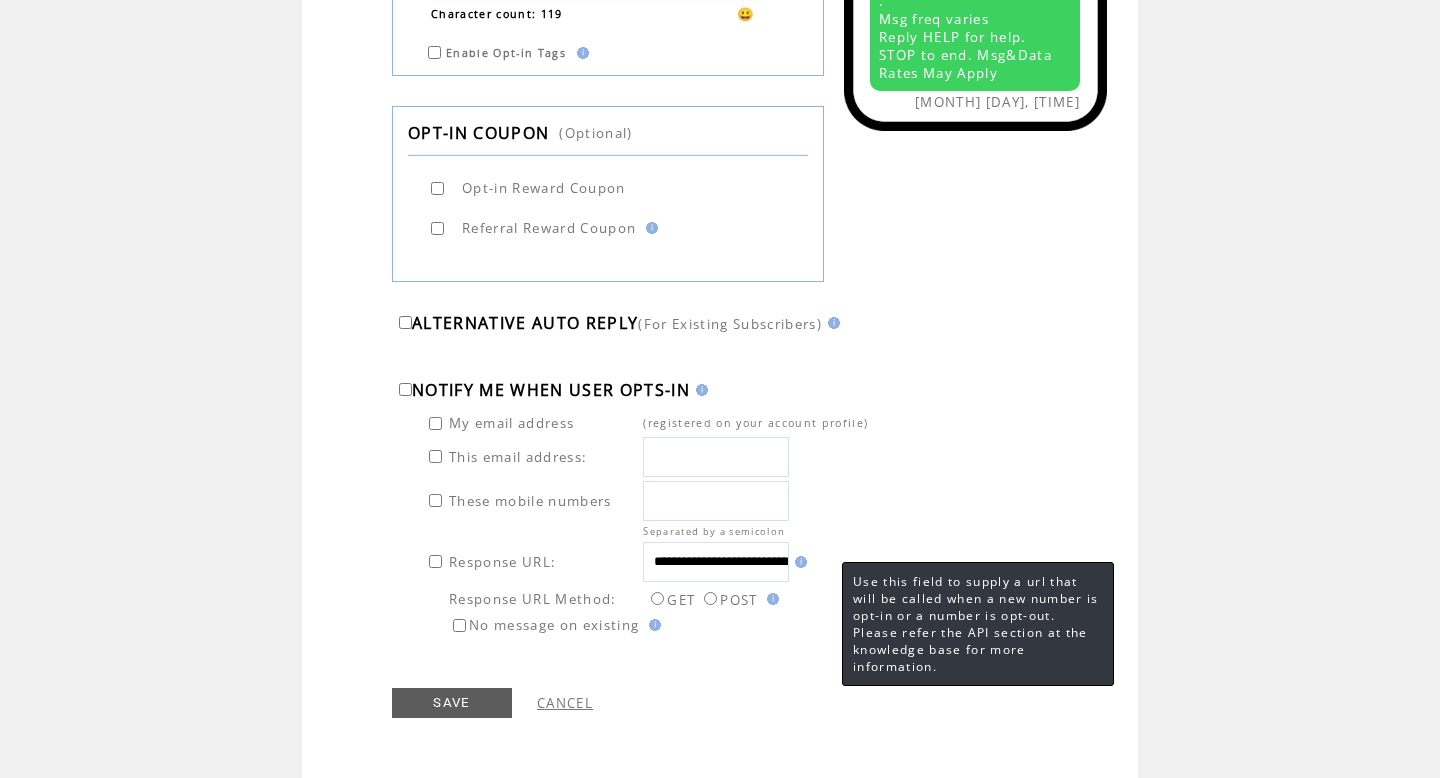 click on "**********" at bounding box center [716, 562] 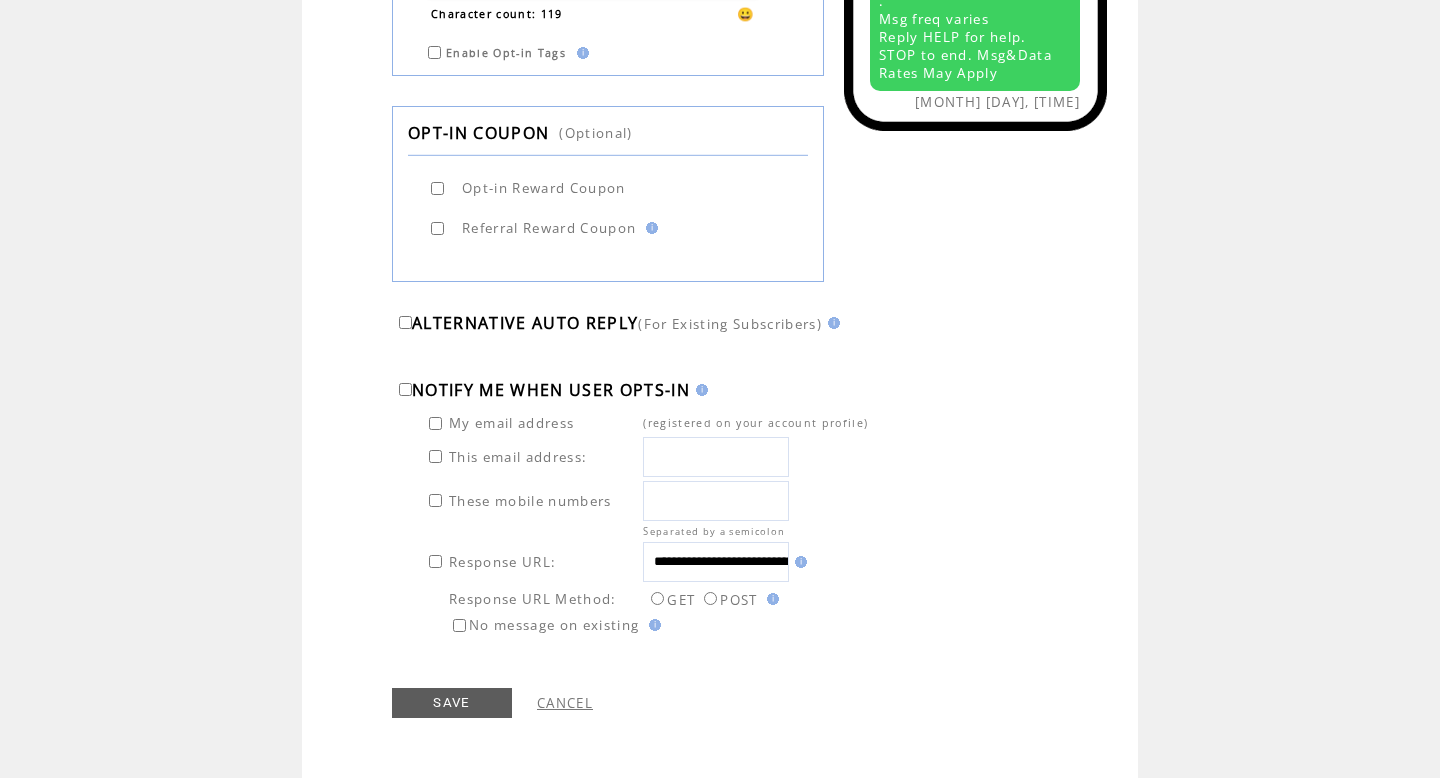 click on "**********" at bounding box center (716, 562) 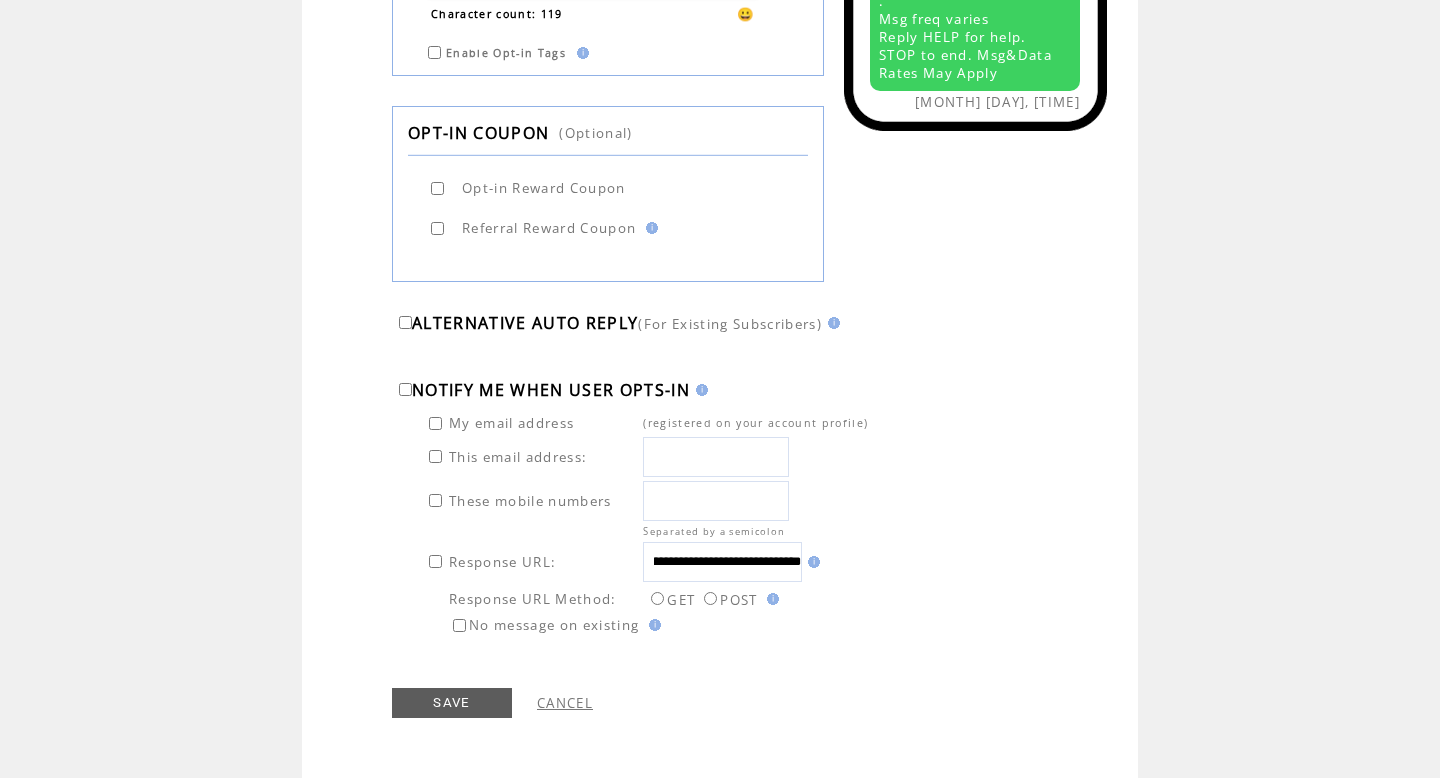 scroll, scrollTop: 0, scrollLeft: 0, axis: both 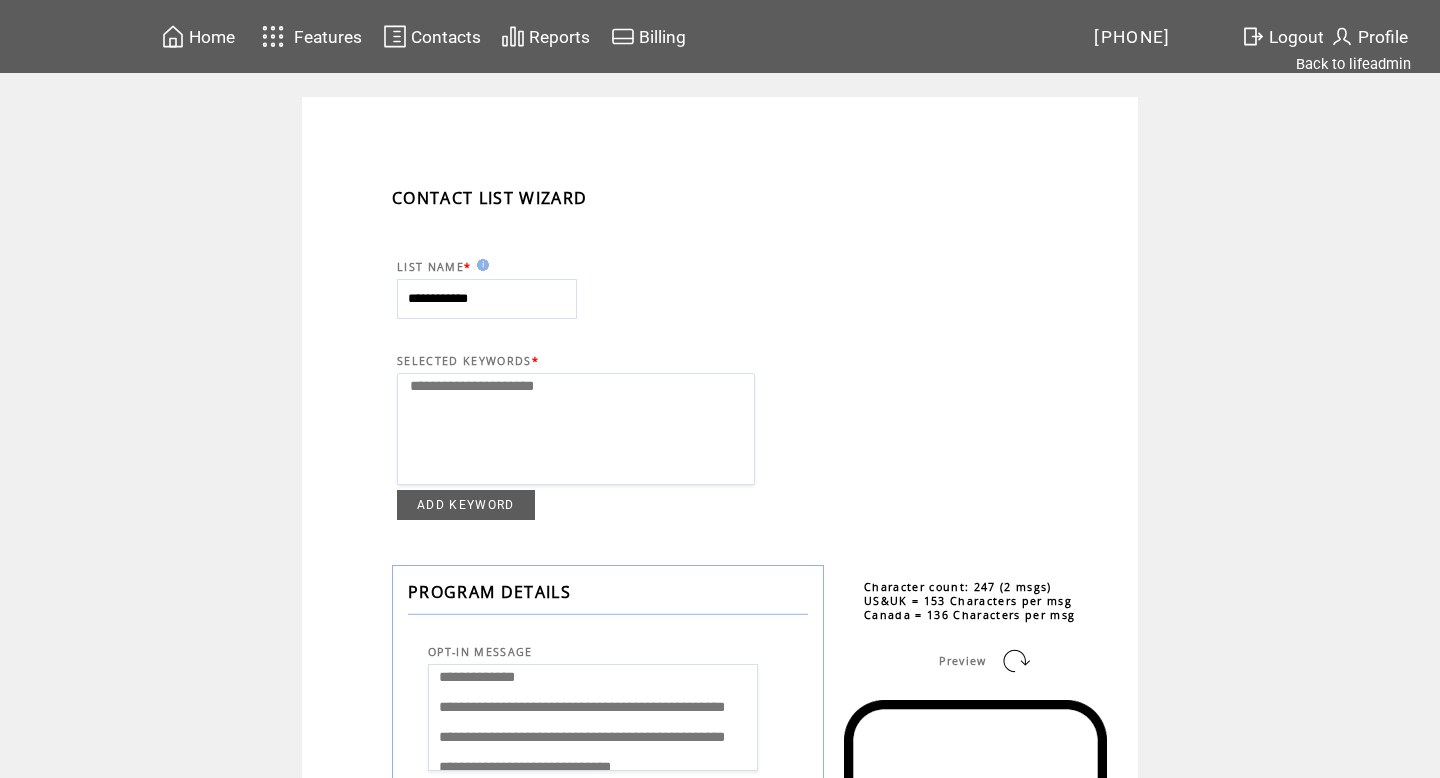 click on "Contacts" at bounding box center (432, 36) 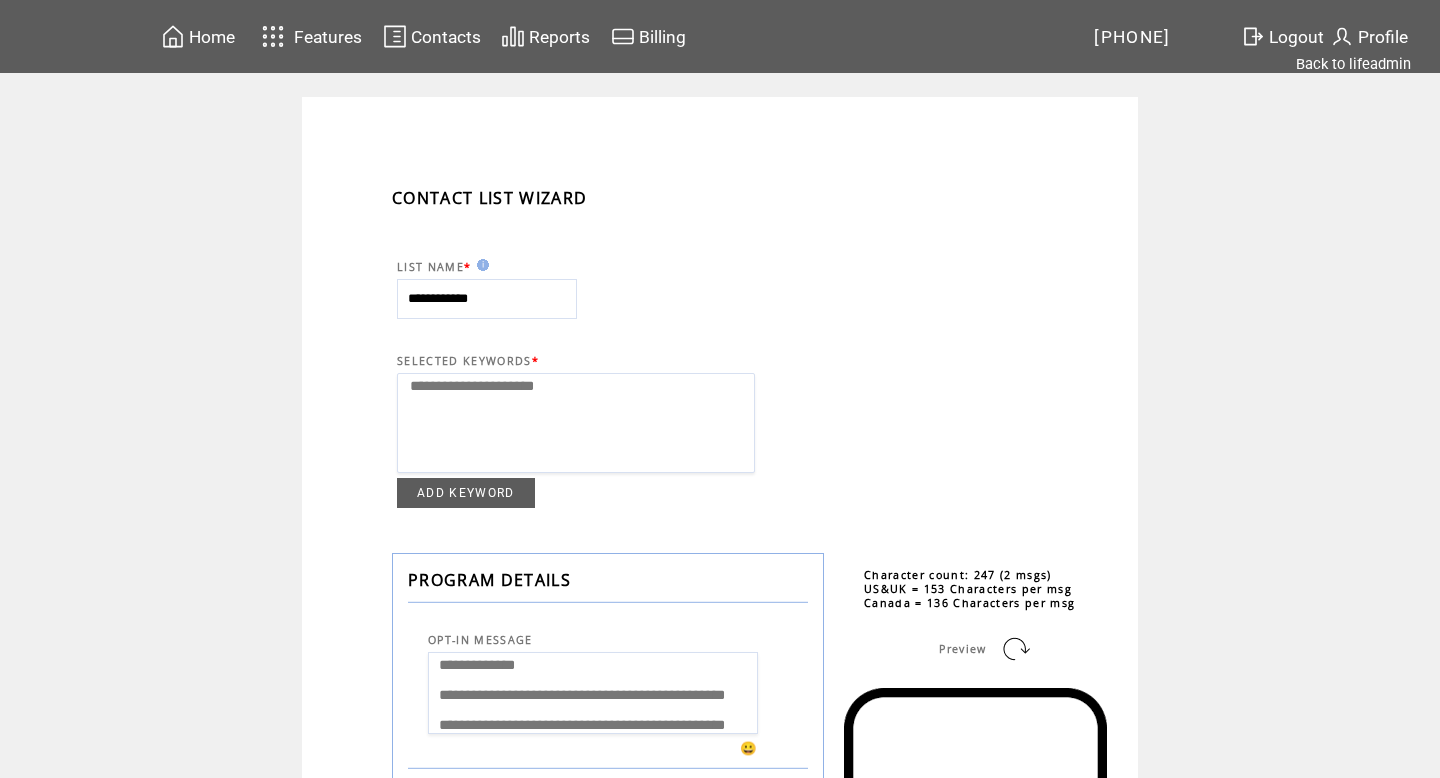 select 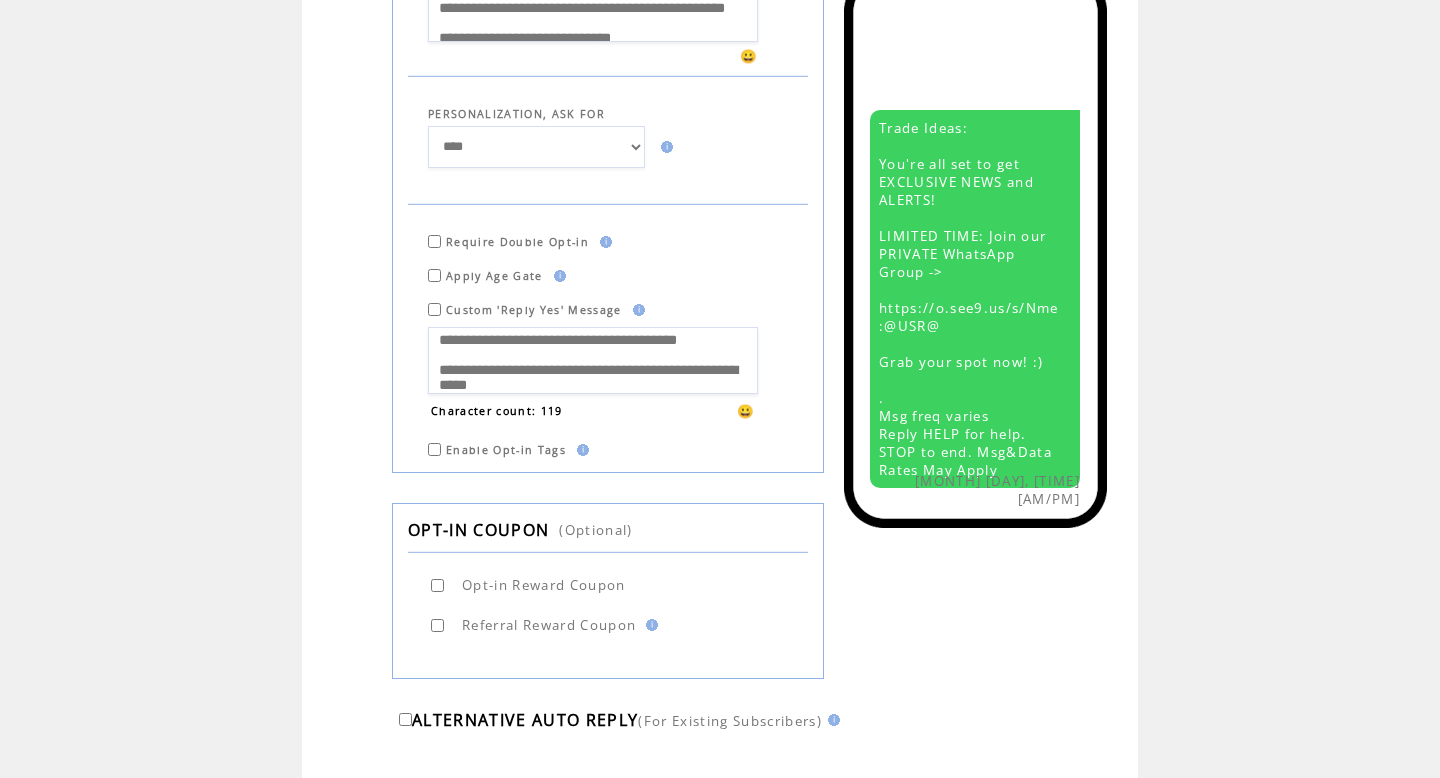 scroll, scrollTop: 0, scrollLeft: 0, axis: both 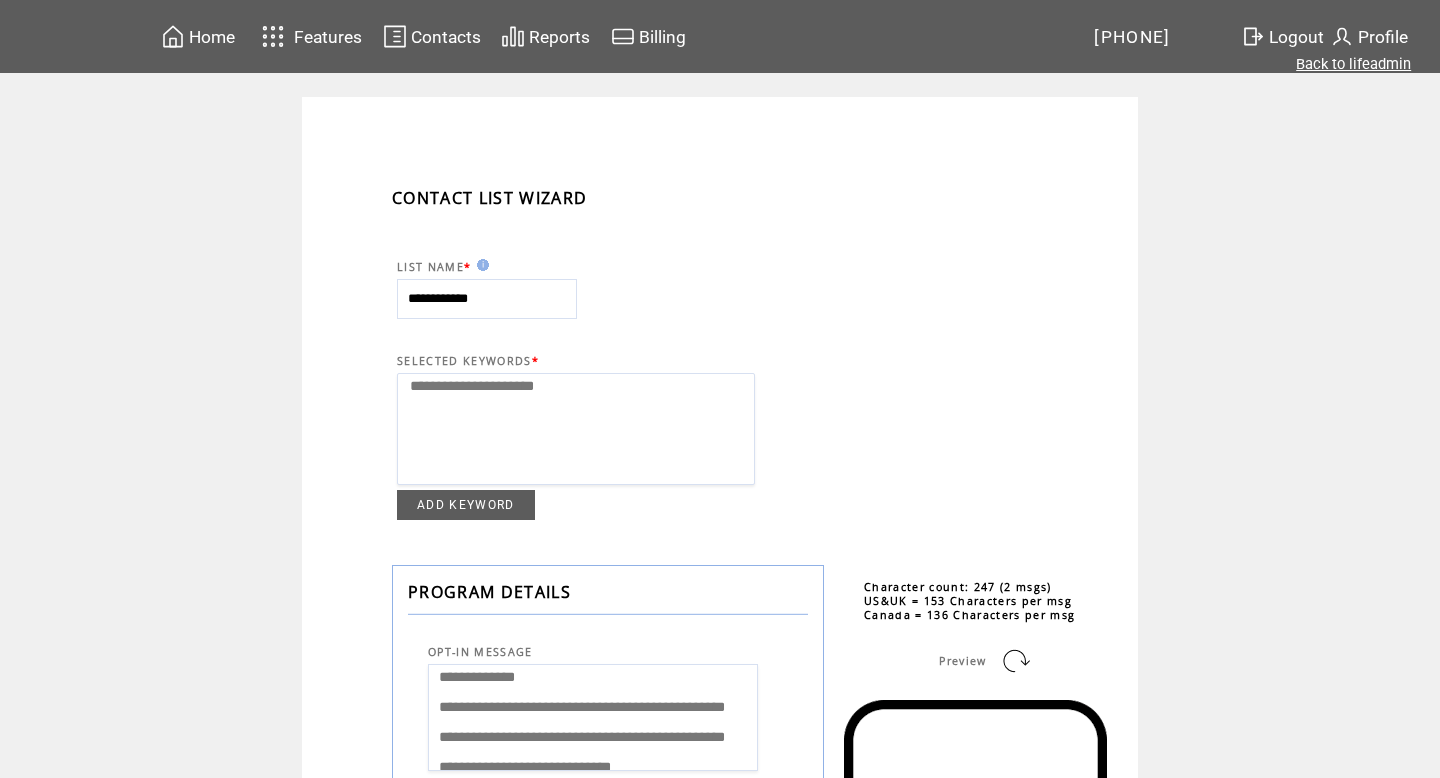 click on "Back to lifeadmin" at bounding box center (1353, 64) 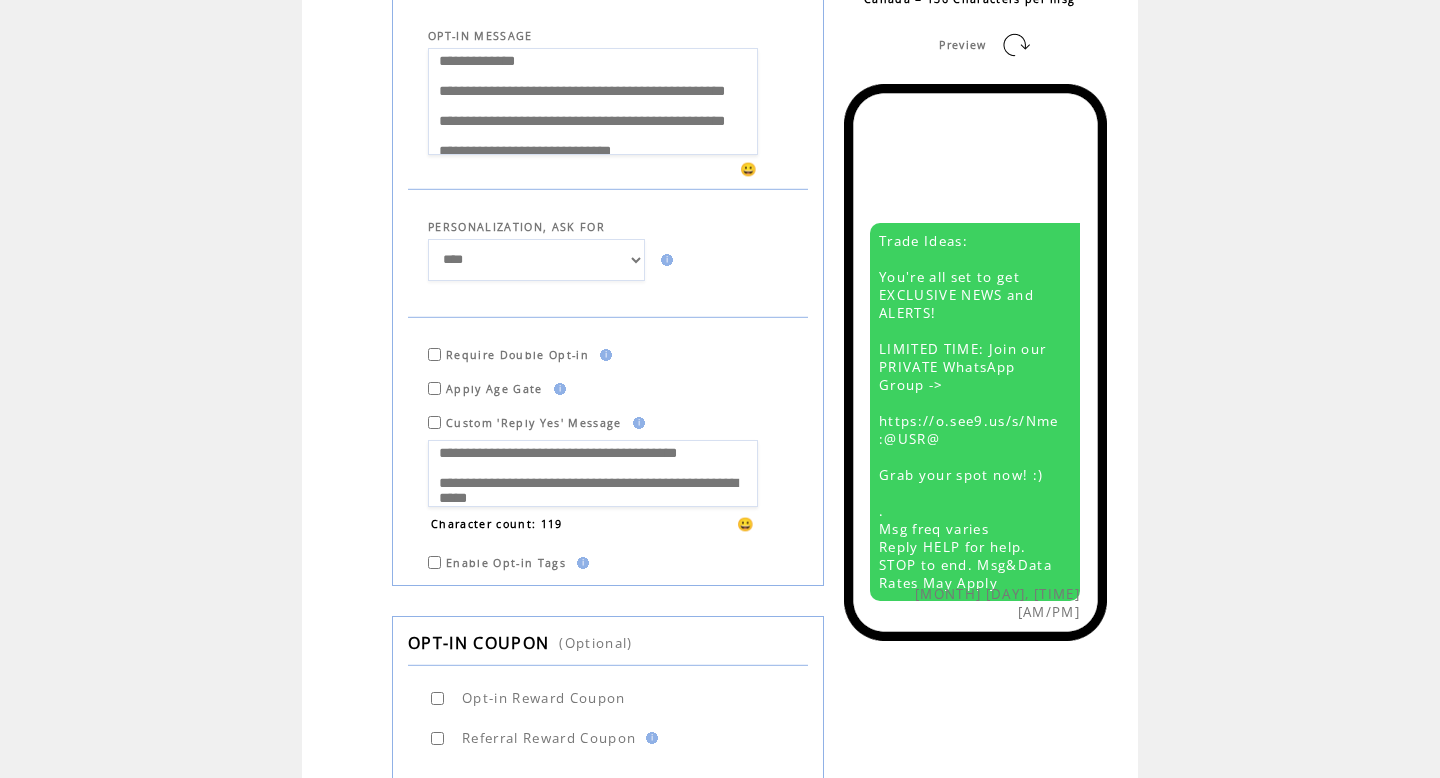 scroll, scrollTop: 769, scrollLeft: 0, axis: vertical 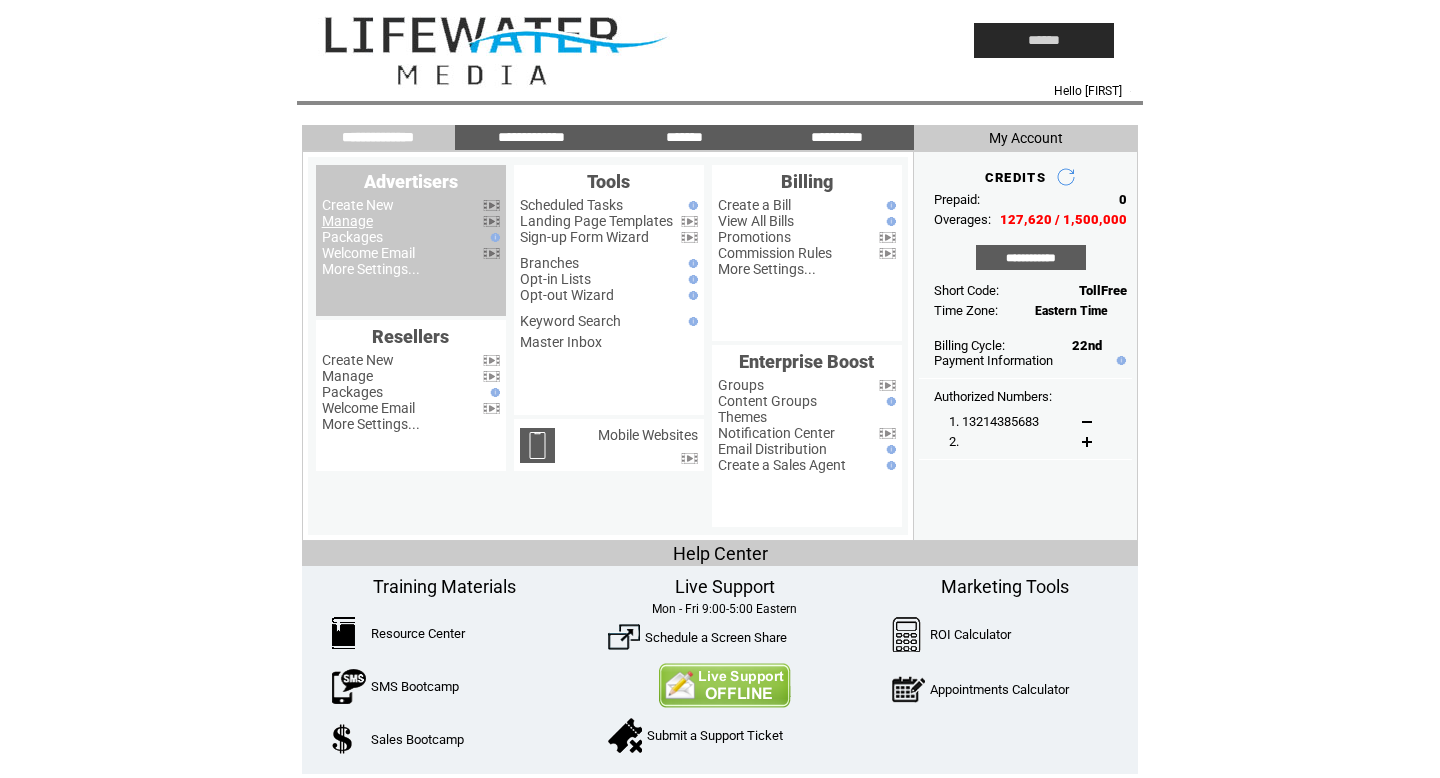 click on "Manage" at bounding box center [347, 221] 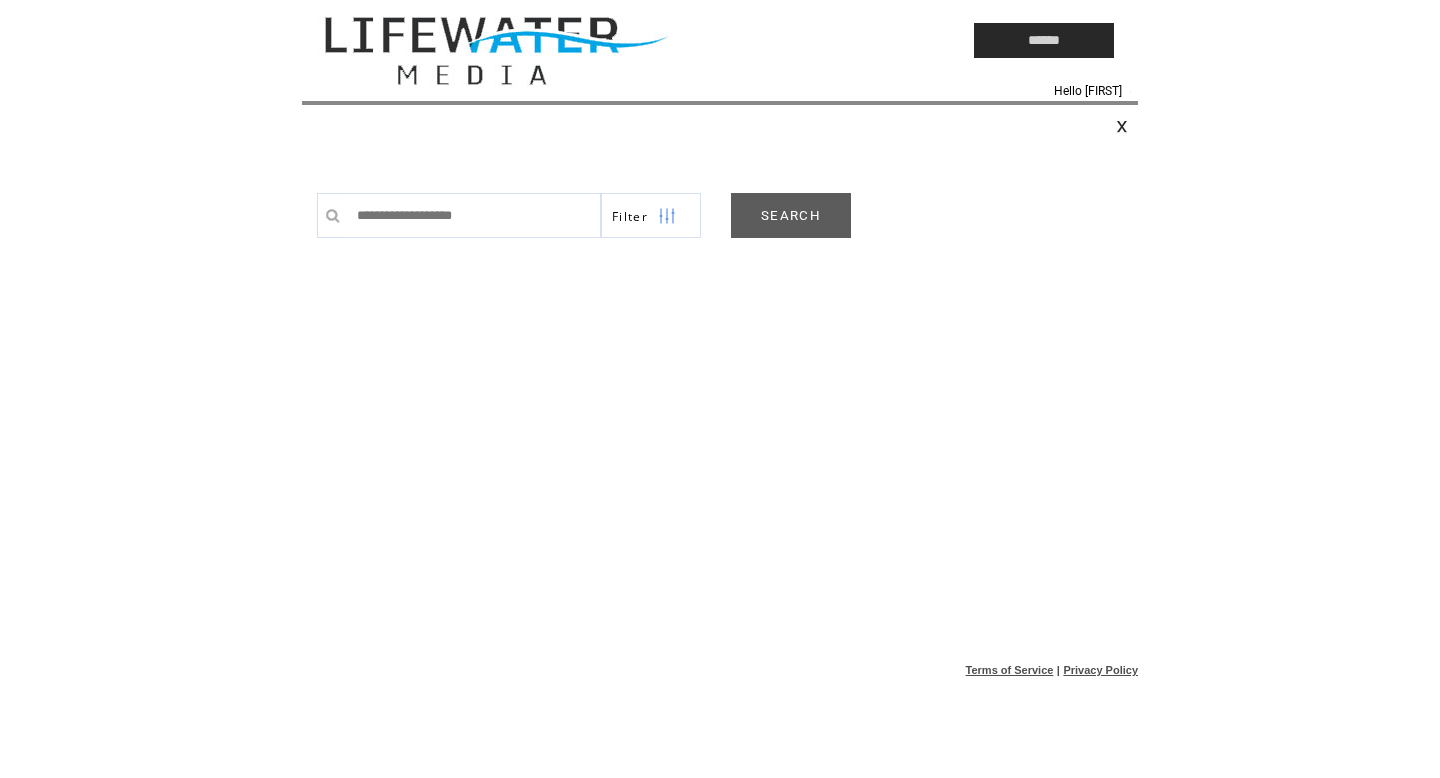 scroll, scrollTop: 0, scrollLeft: 0, axis: both 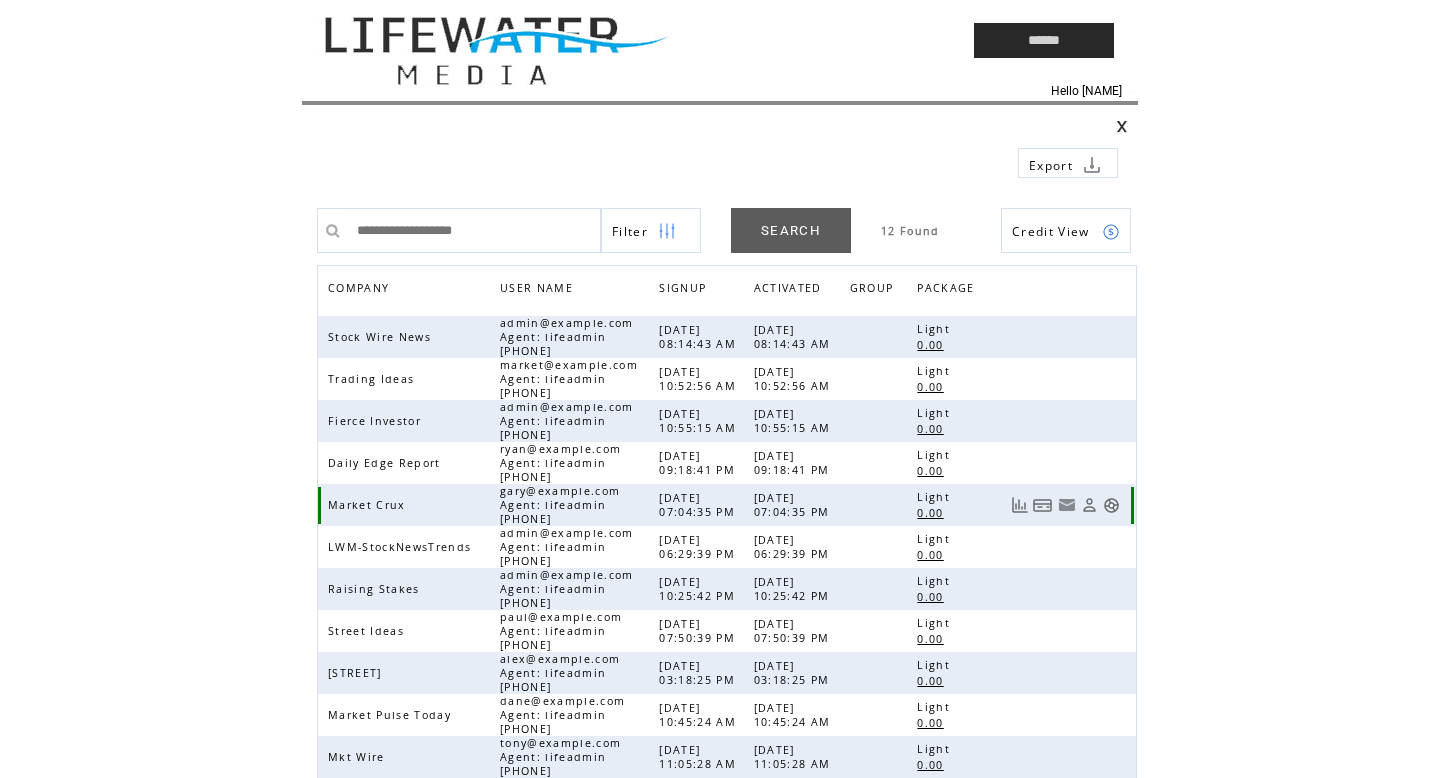 click at bounding box center [1111, 505] 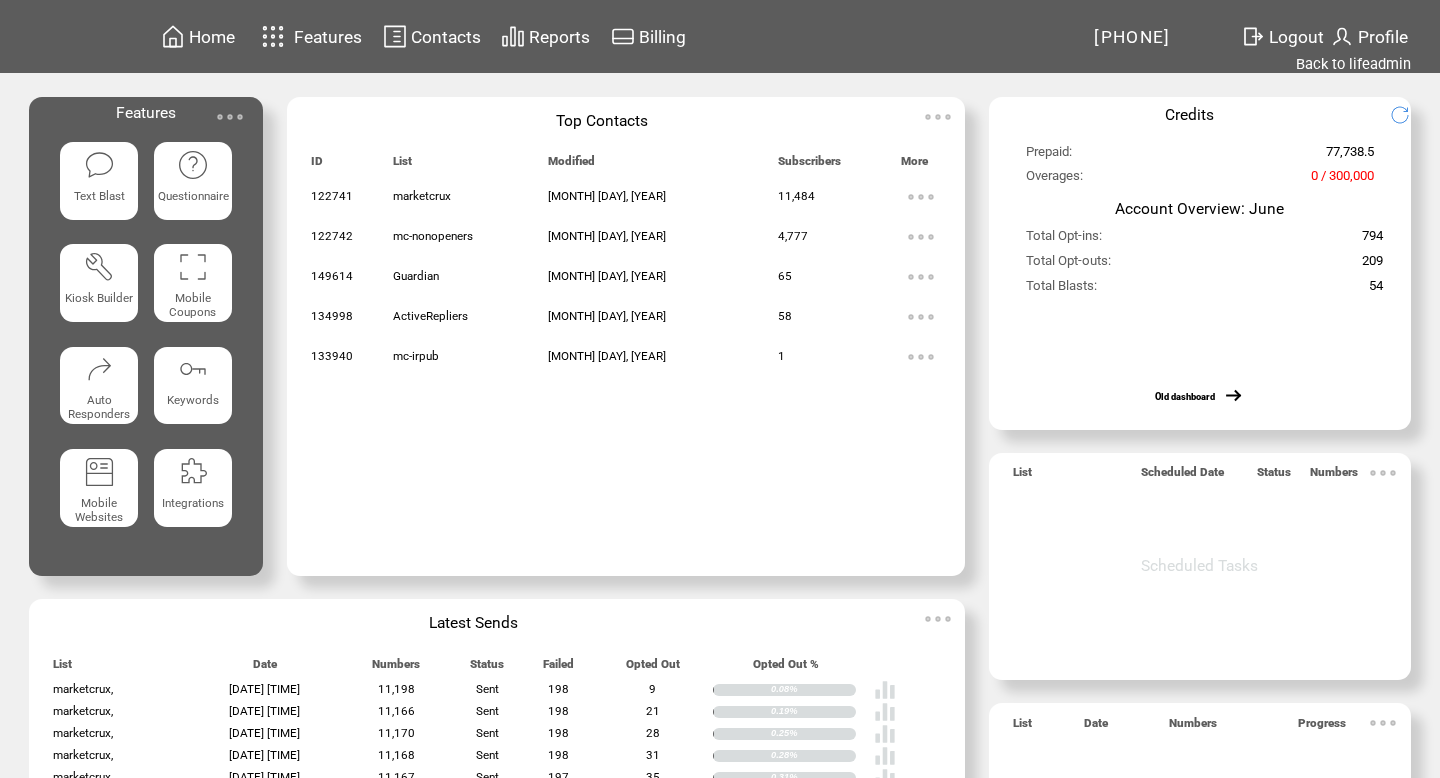 scroll, scrollTop: 0, scrollLeft: 0, axis: both 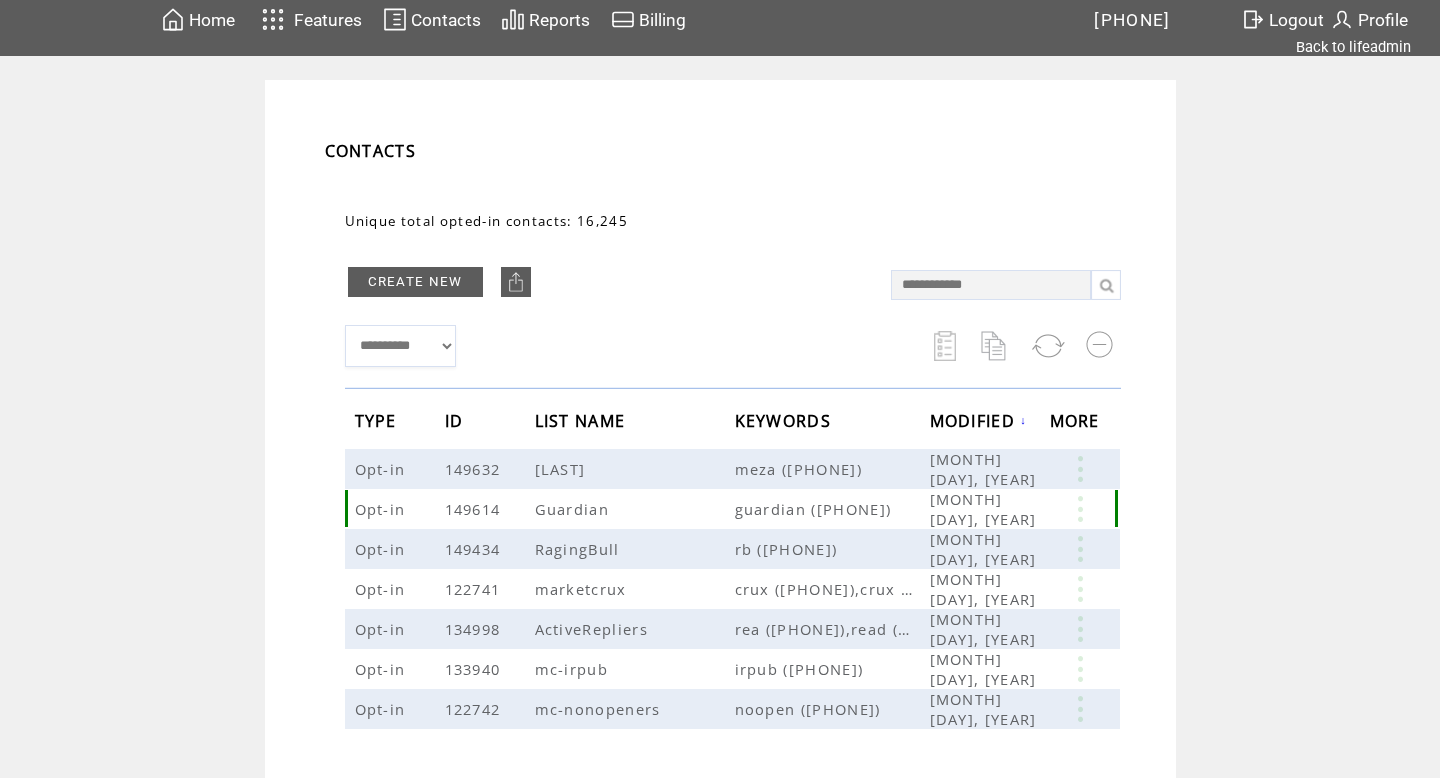 click at bounding box center (1080, 509) 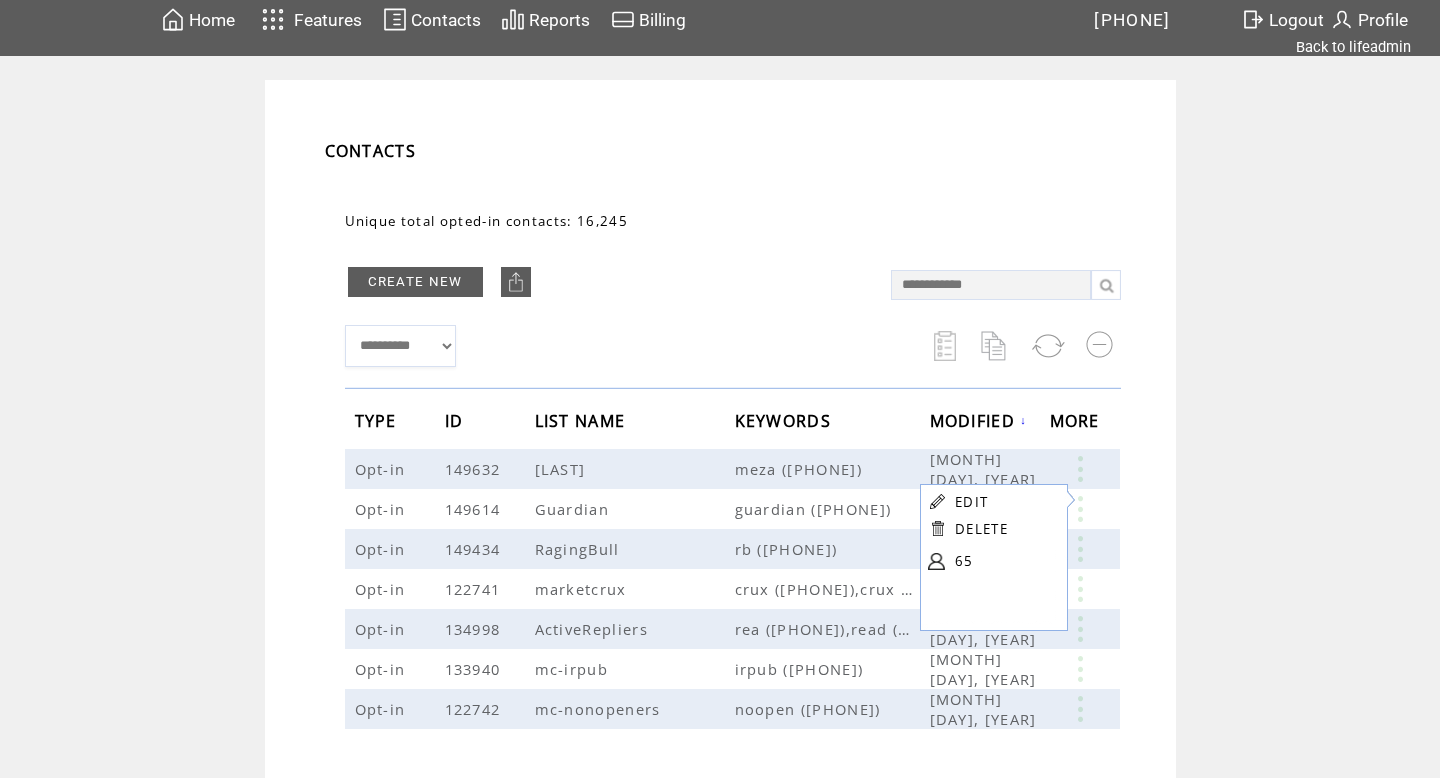 click on "EDIT" at bounding box center (971, 502) 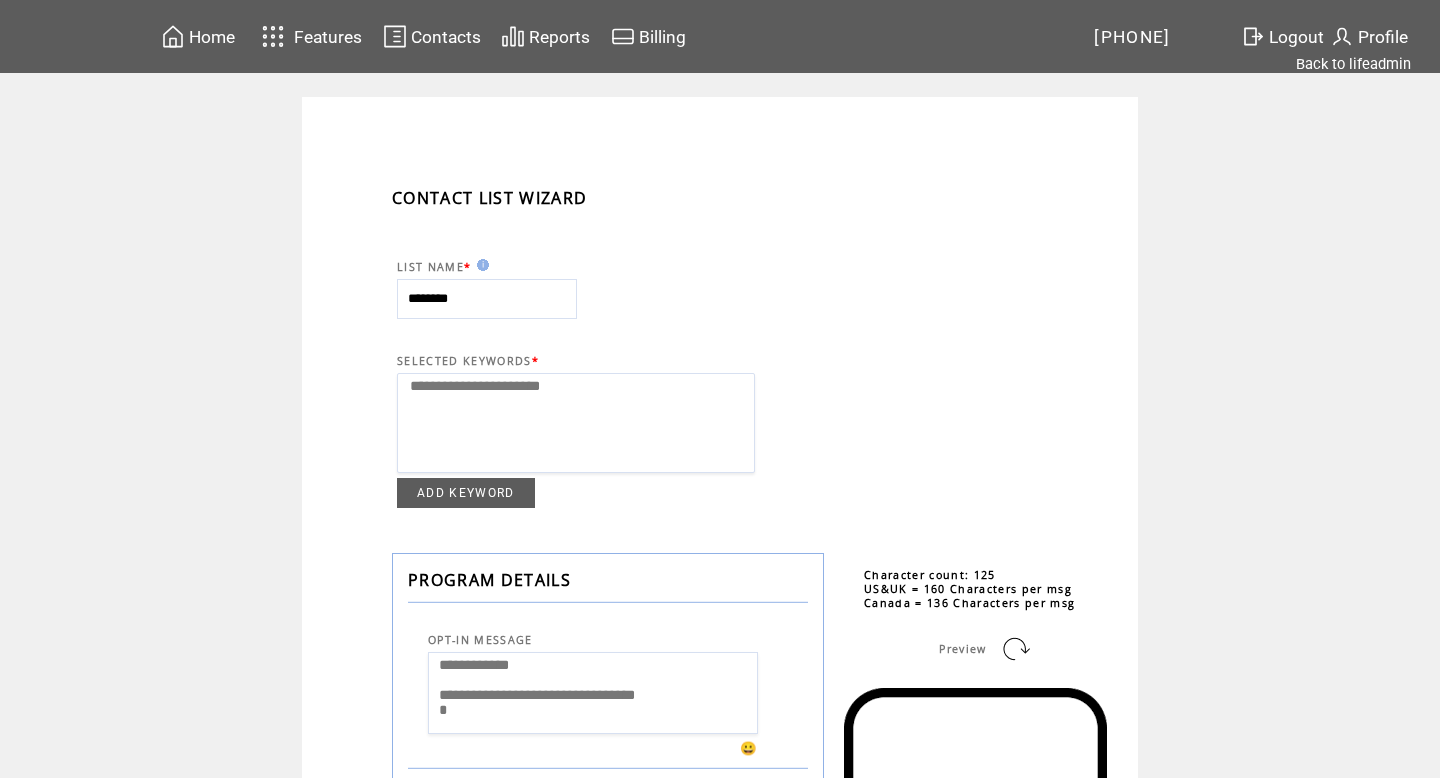 select 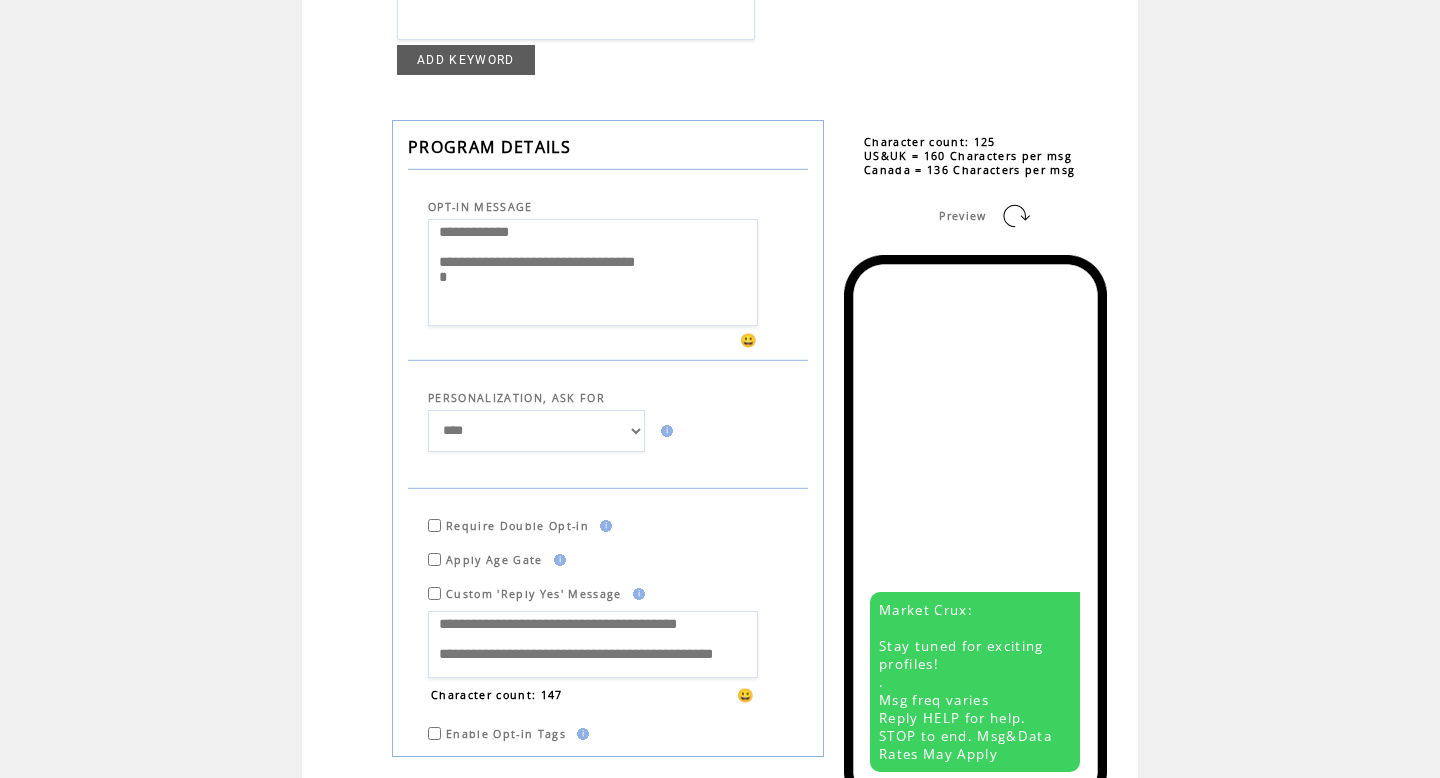 scroll, scrollTop: 1126, scrollLeft: 0, axis: vertical 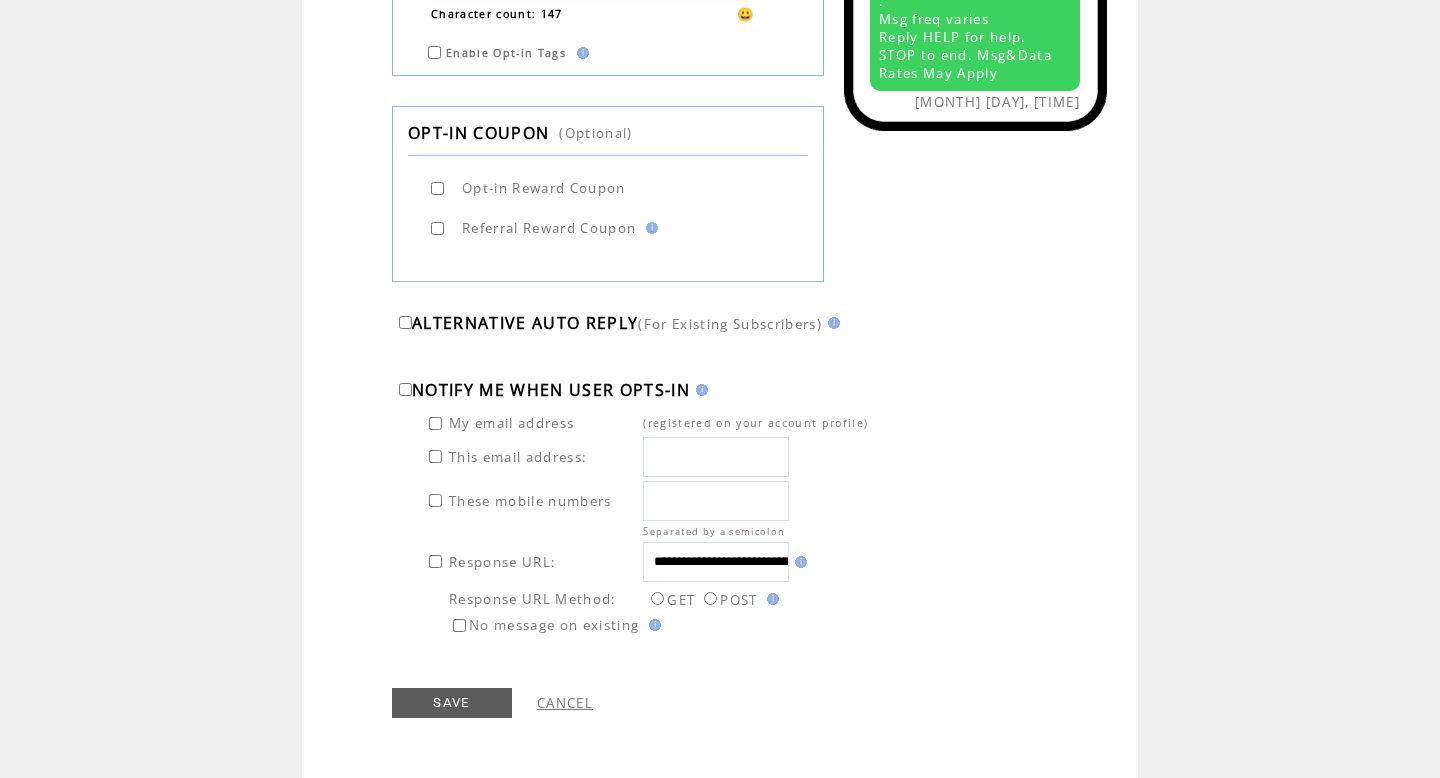 drag, startPoint x: 708, startPoint y: 566, endPoint x: 525, endPoint y: 577, distance: 183.3303 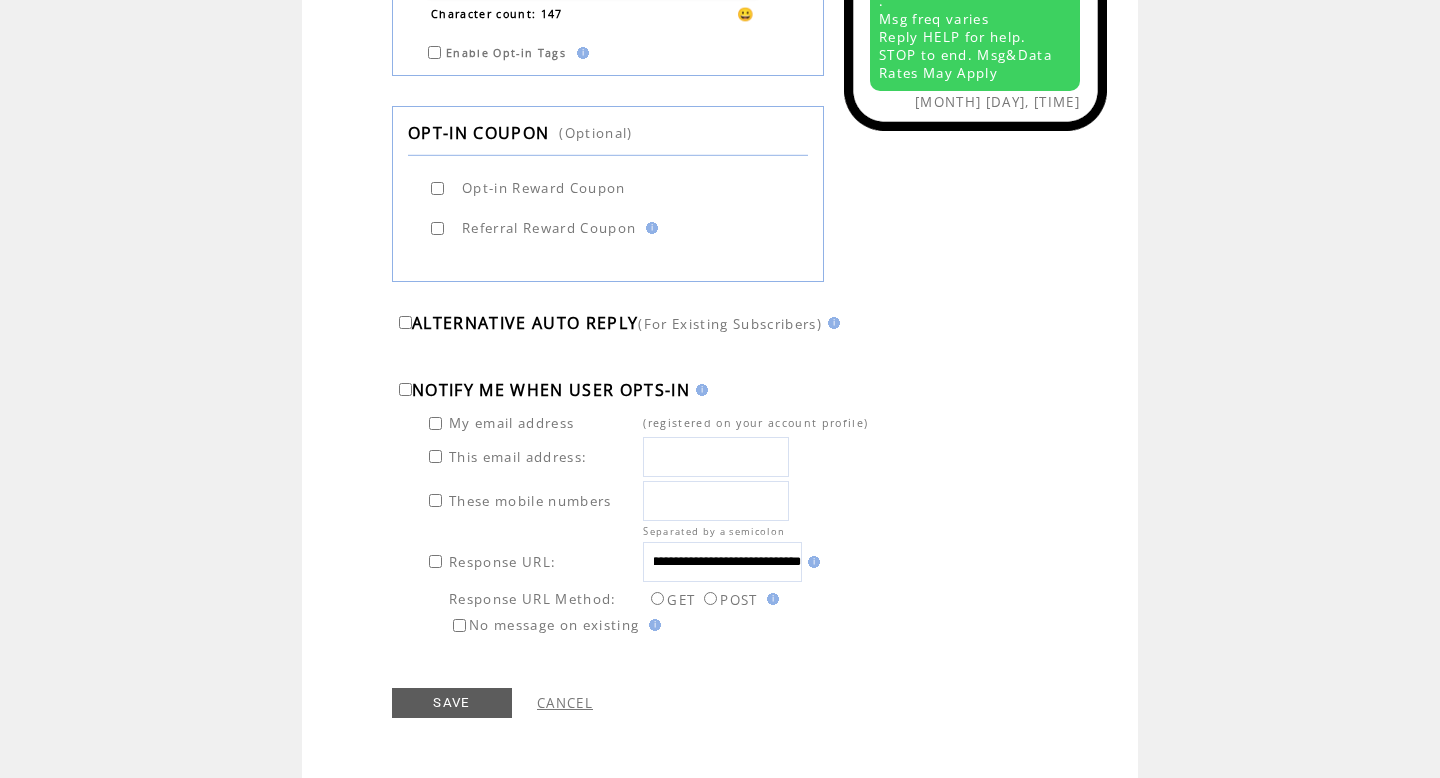 scroll, scrollTop: 0, scrollLeft: 0, axis: both 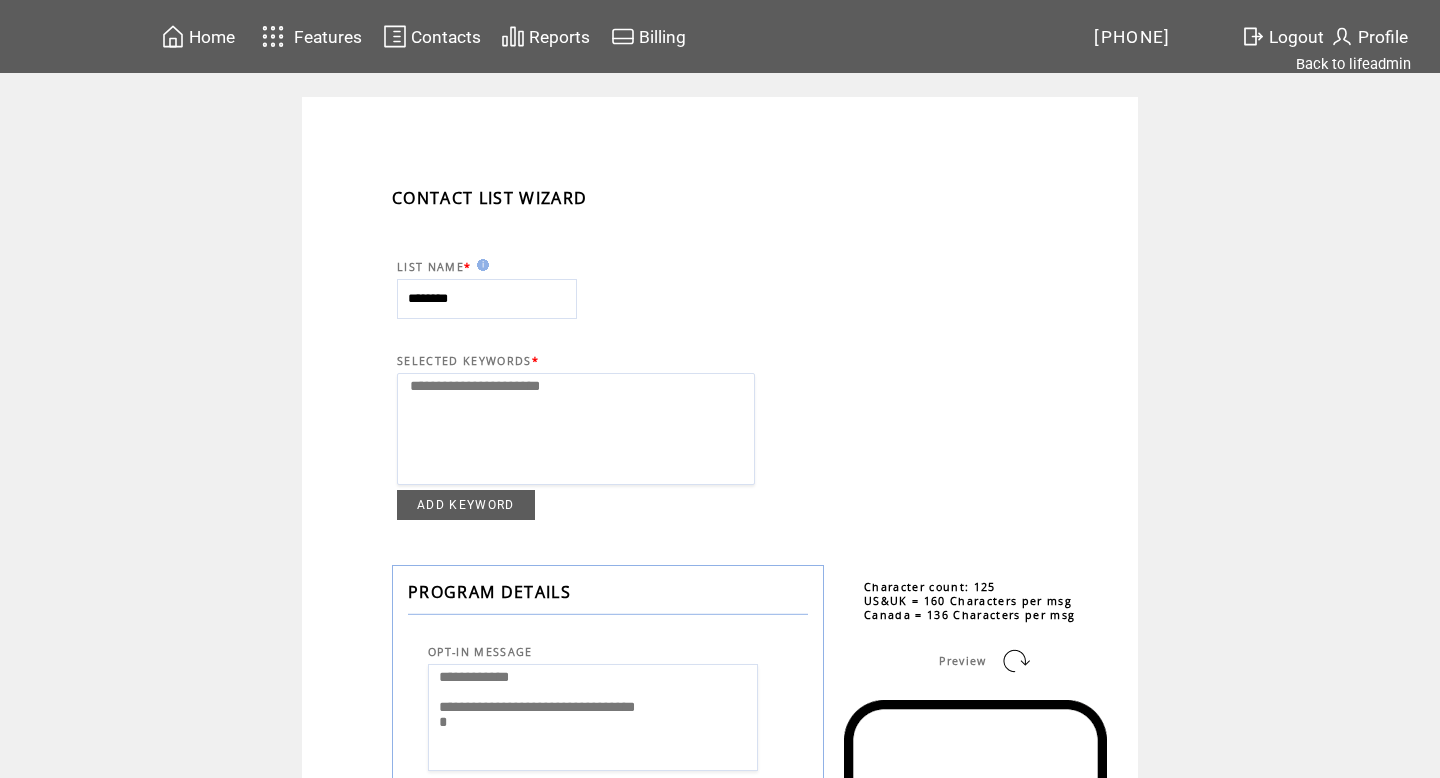 click on "Contacts" at bounding box center [424, 36] 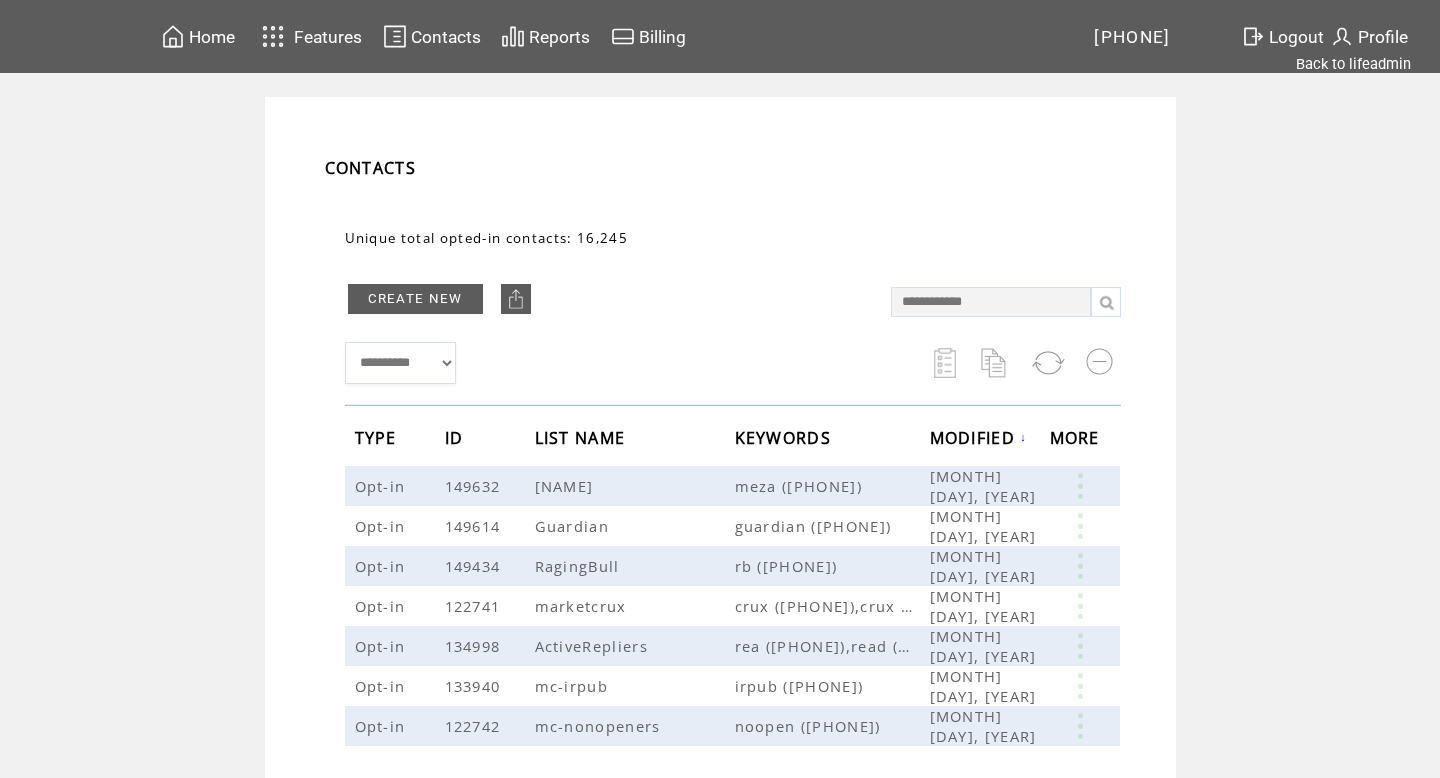 scroll, scrollTop: 0, scrollLeft: 0, axis: both 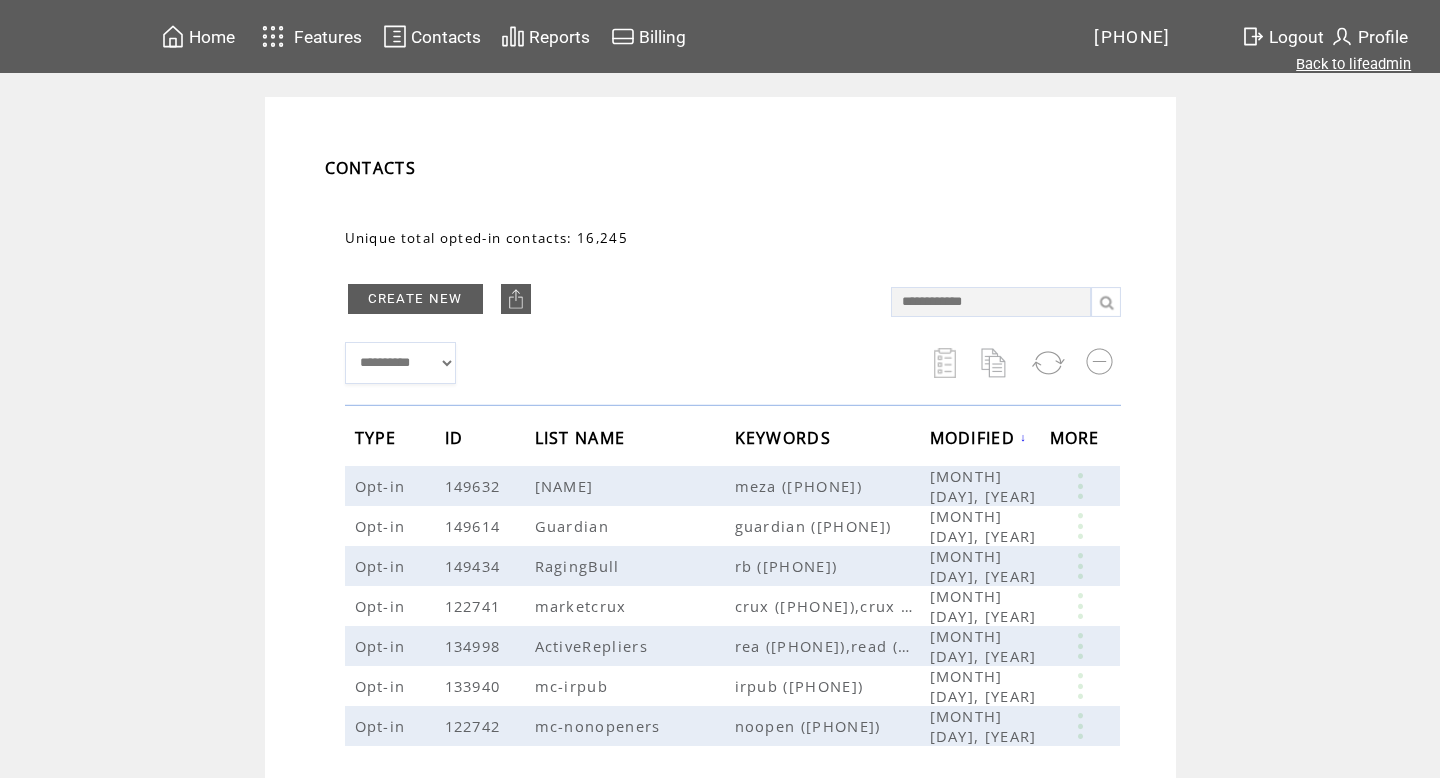 click on "Back to lifeadmin" at bounding box center (1353, 64) 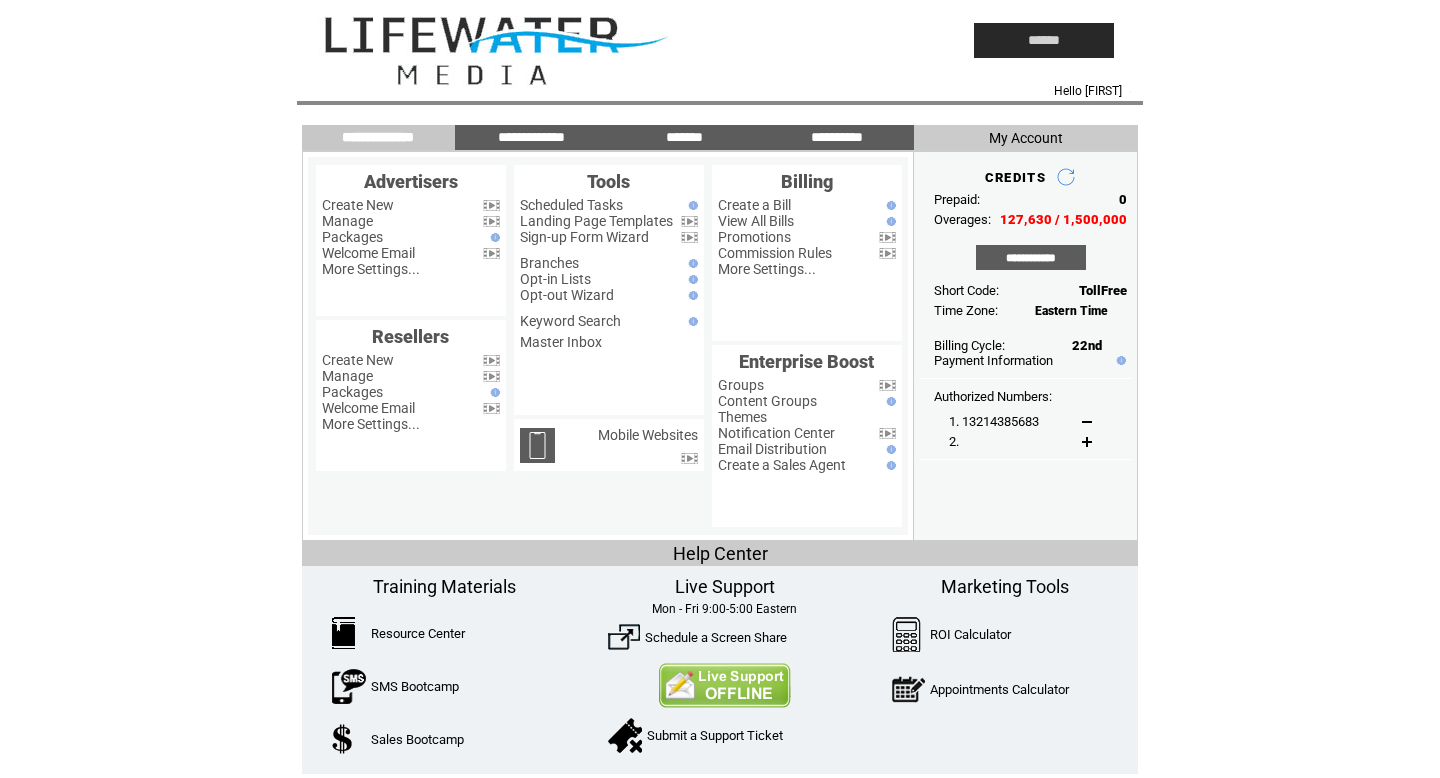 scroll, scrollTop: 0, scrollLeft: 0, axis: both 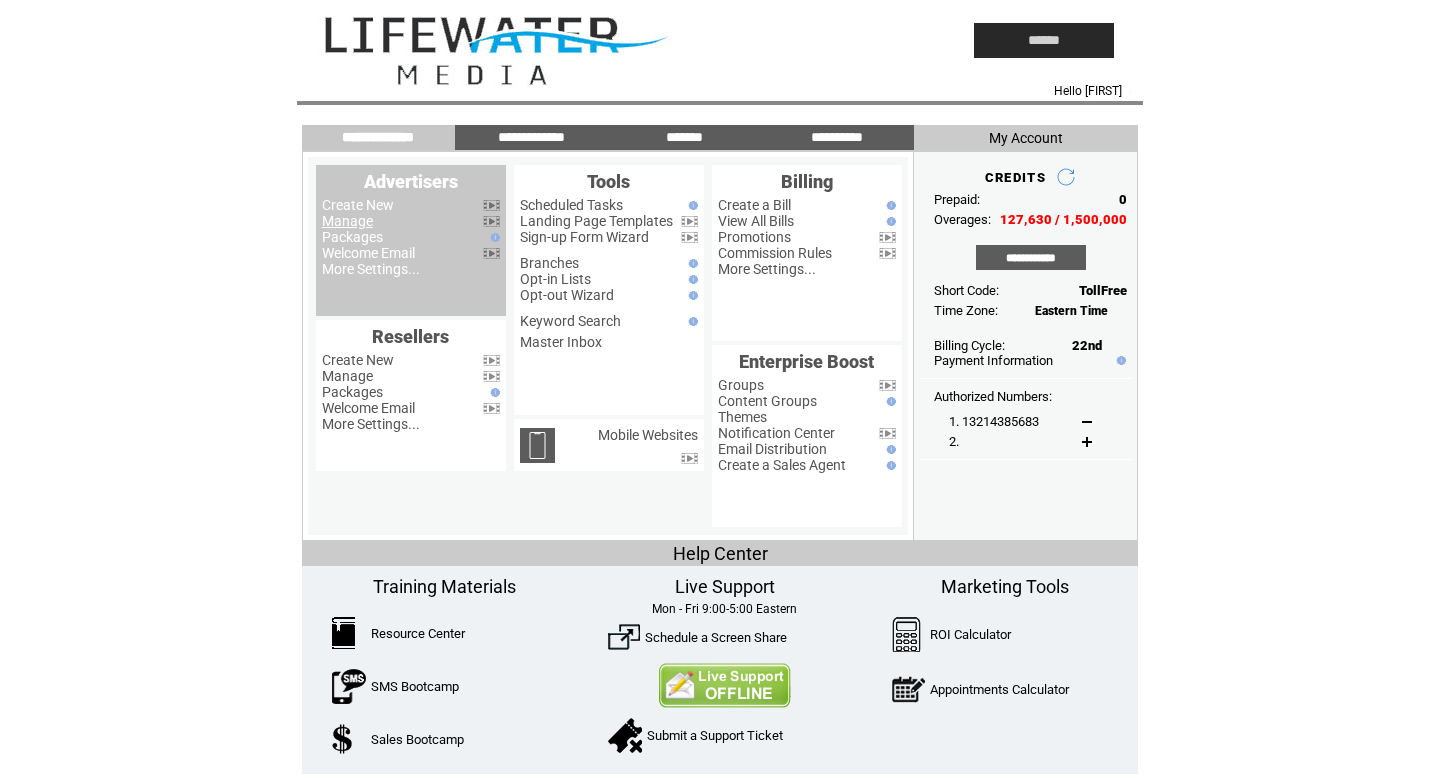click on "Manage" at bounding box center [347, 221] 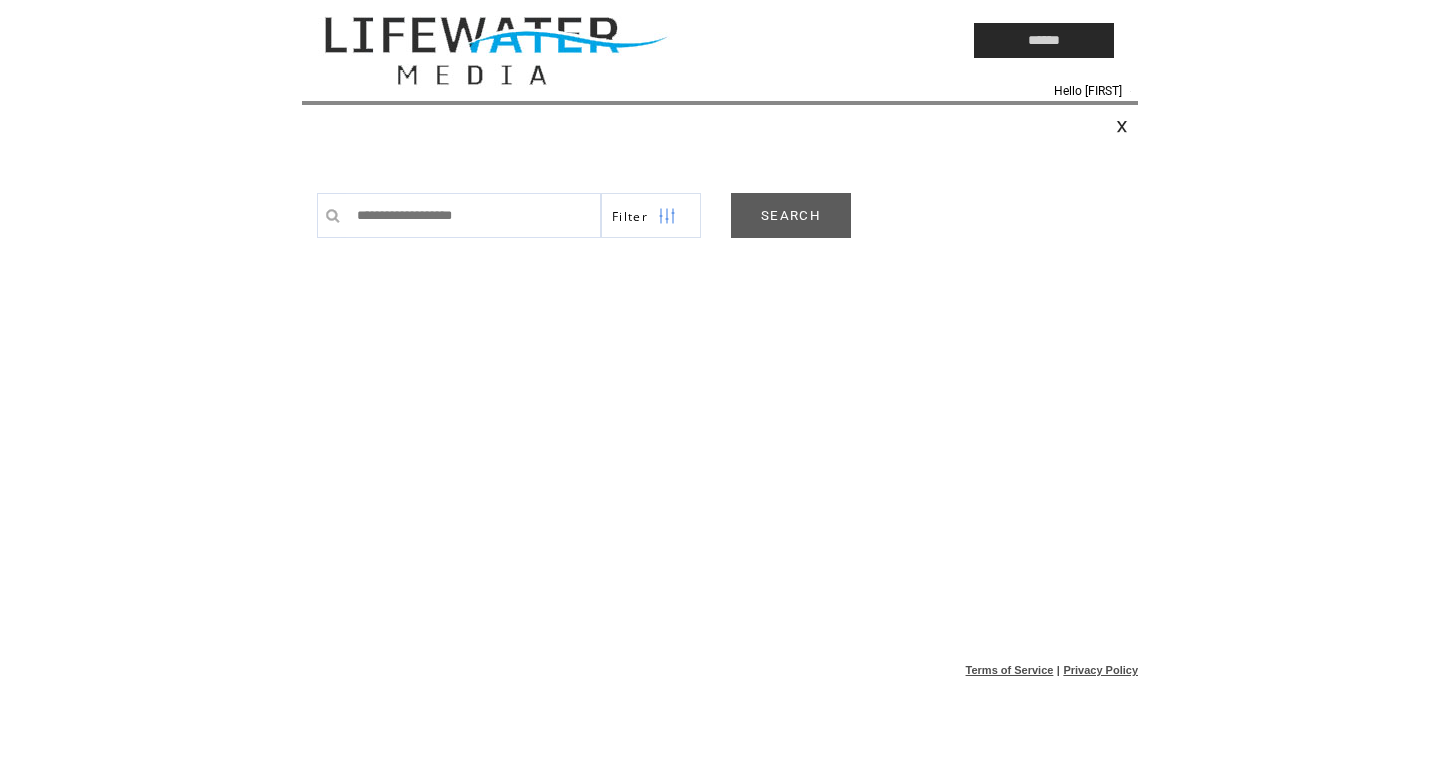 scroll, scrollTop: 0, scrollLeft: 0, axis: both 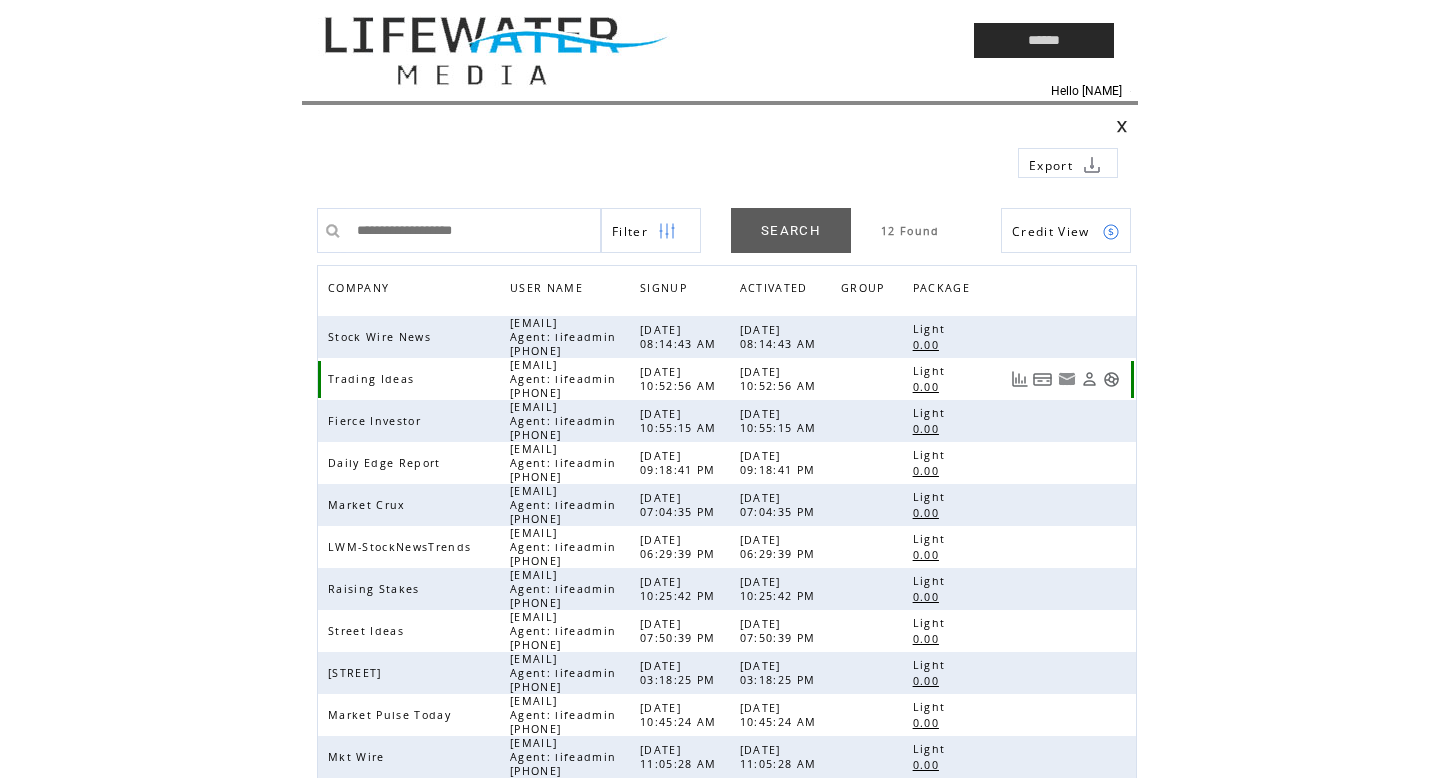 click at bounding box center [1111, 379] 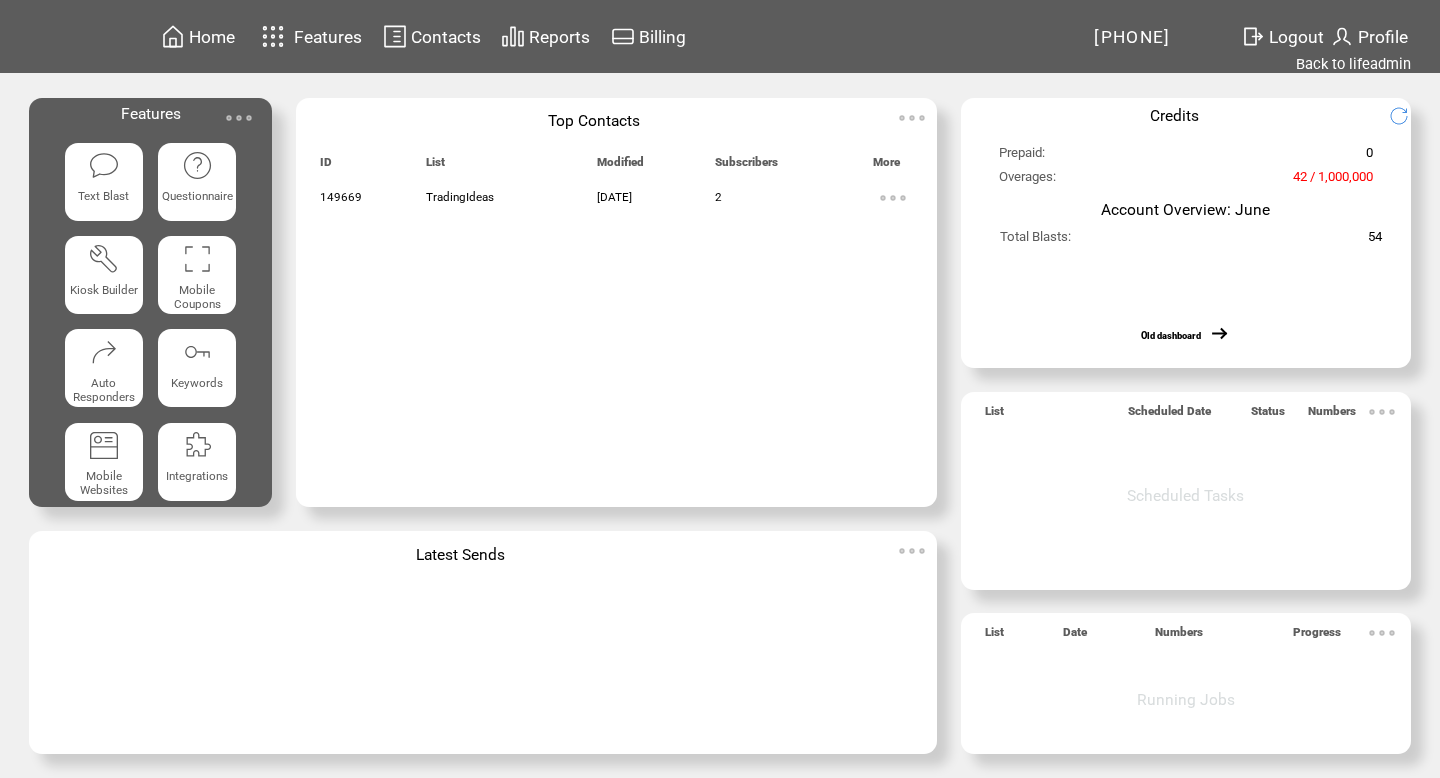 scroll, scrollTop: 0, scrollLeft: 0, axis: both 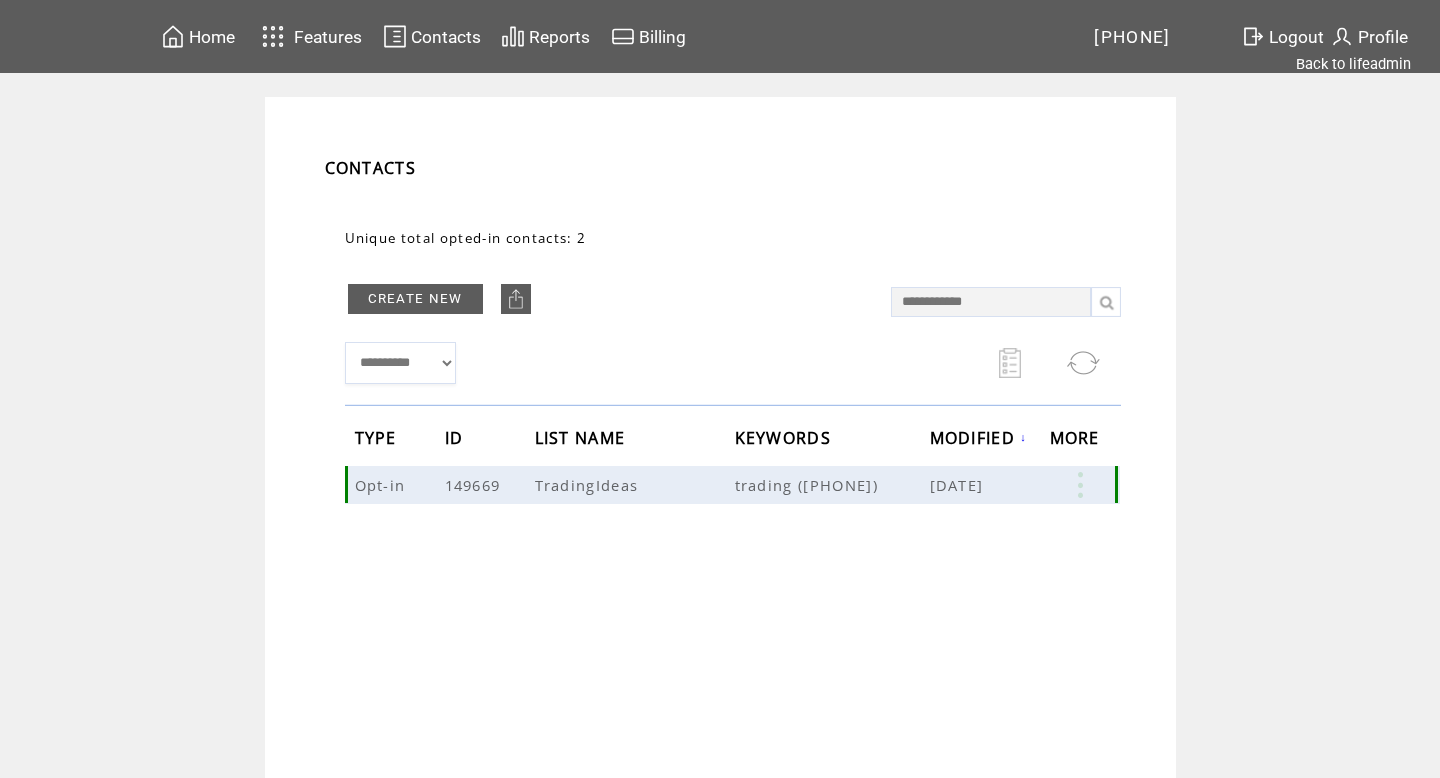 click at bounding box center [1080, 485] 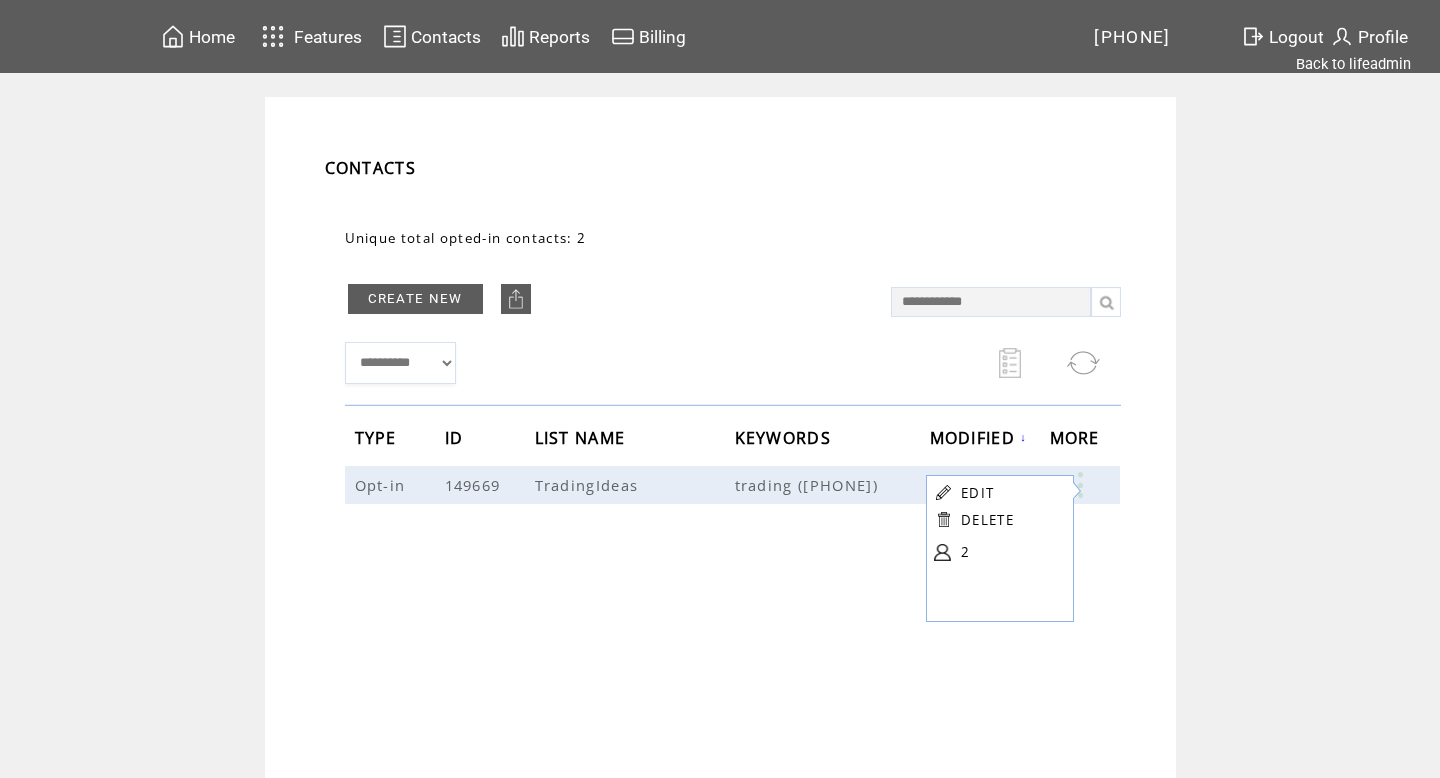 click on "2" at bounding box center [1011, 552] 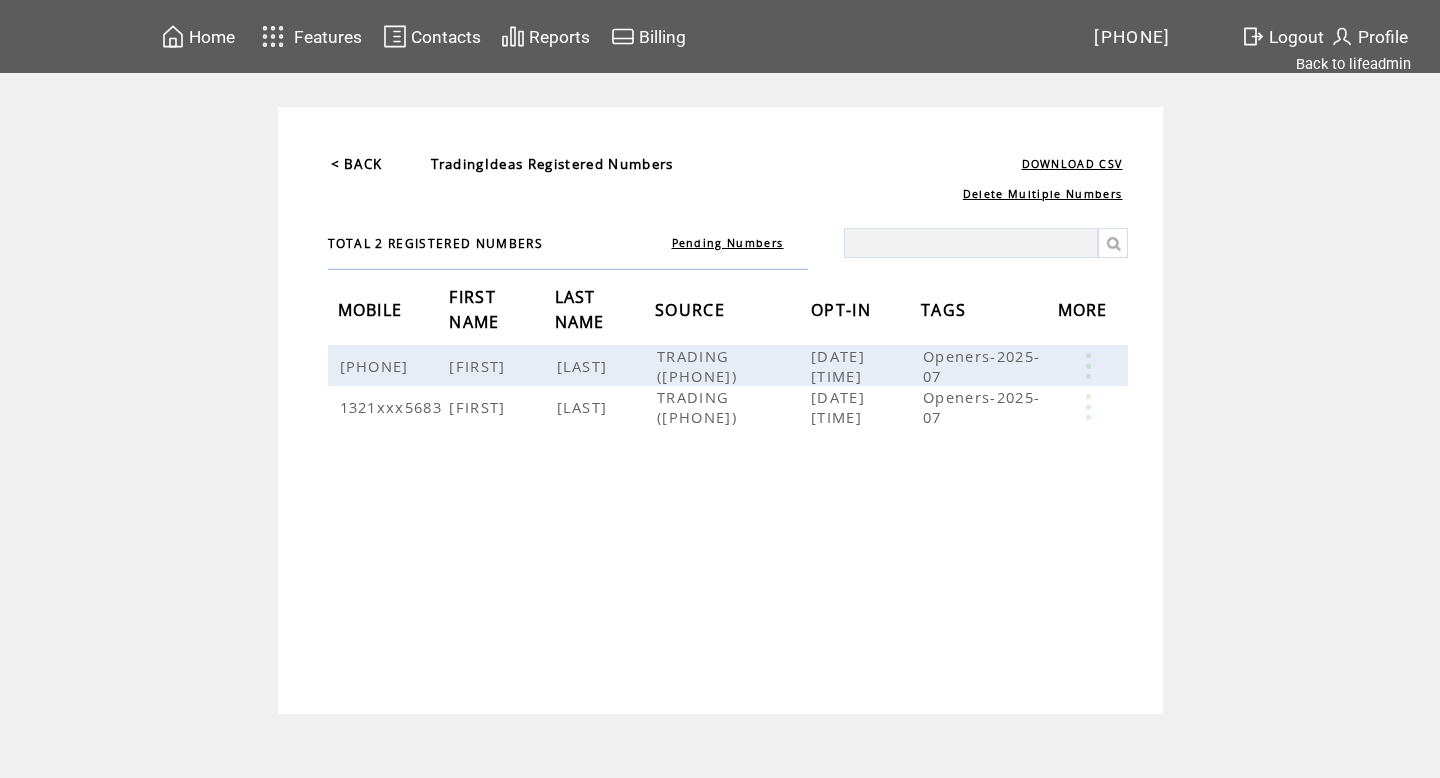 scroll, scrollTop: 0, scrollLeft: 0, axis: both 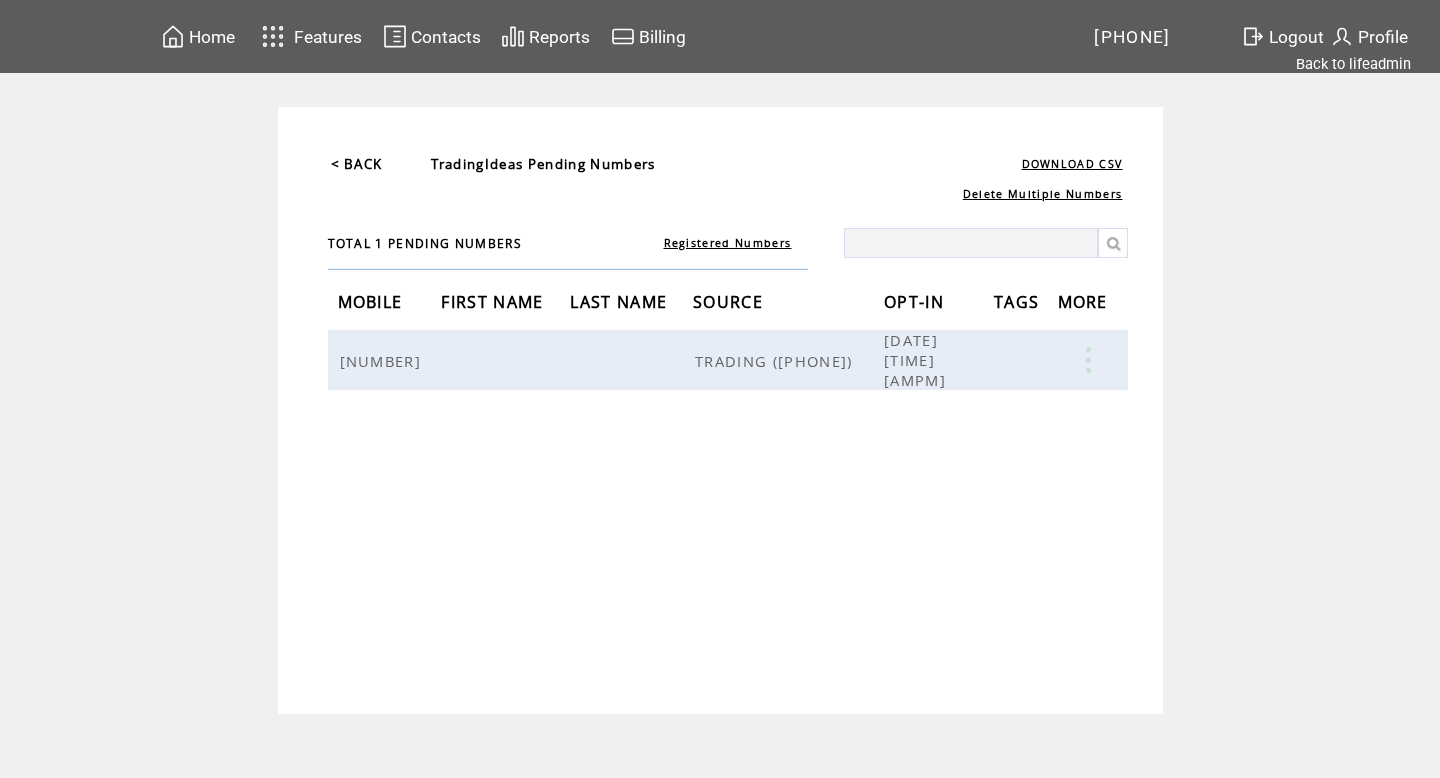 click on "Registered Numbers" at bounding box center (728, 243) 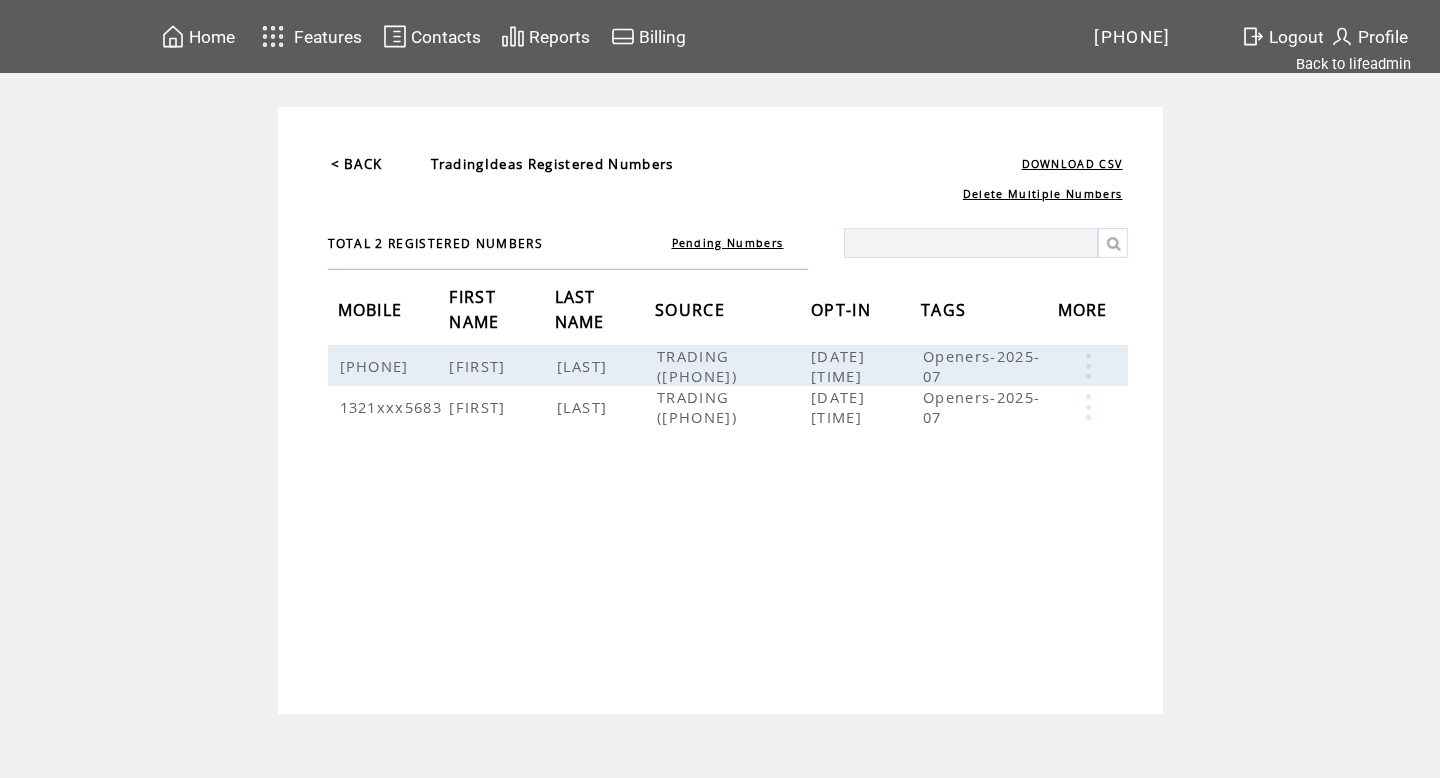 scroll, scrollTop: 0, scrollLeft: 0, axis: both 